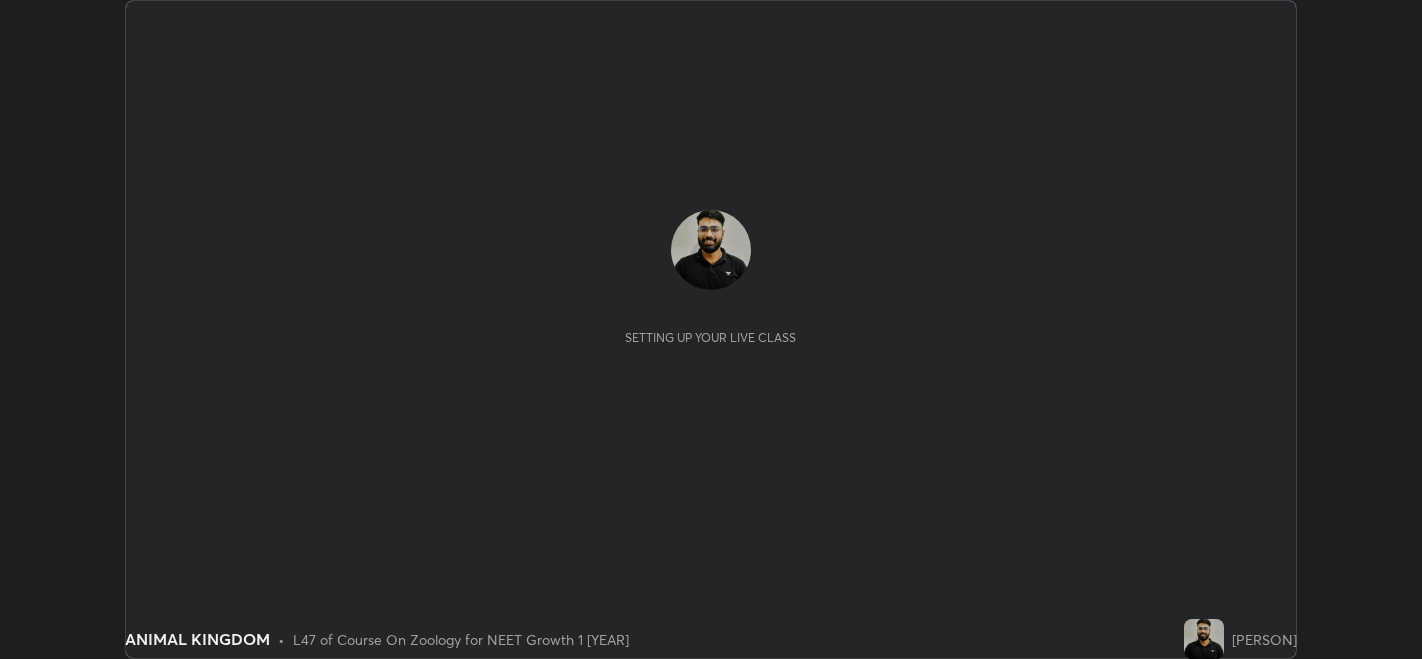 scroll, scrollTop: 0, scrollLeft: 0, axis: both 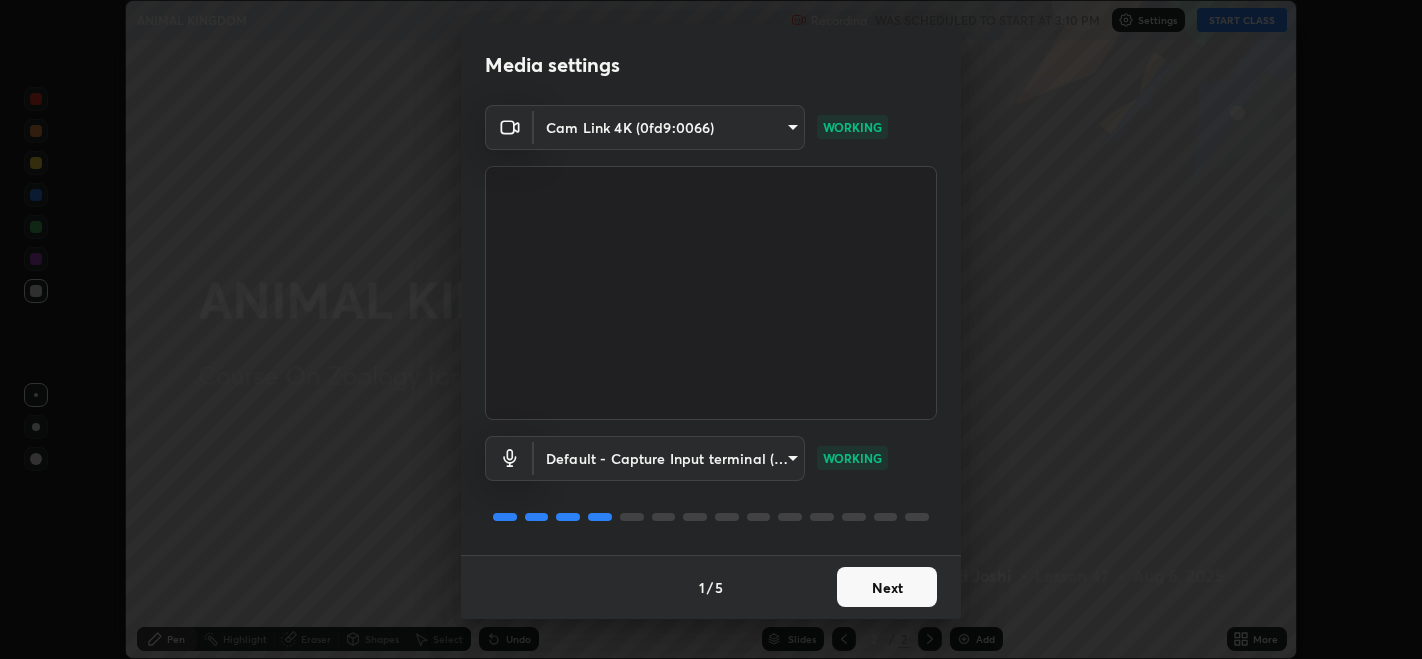 click on "Next" at bounding box center [887, 587] 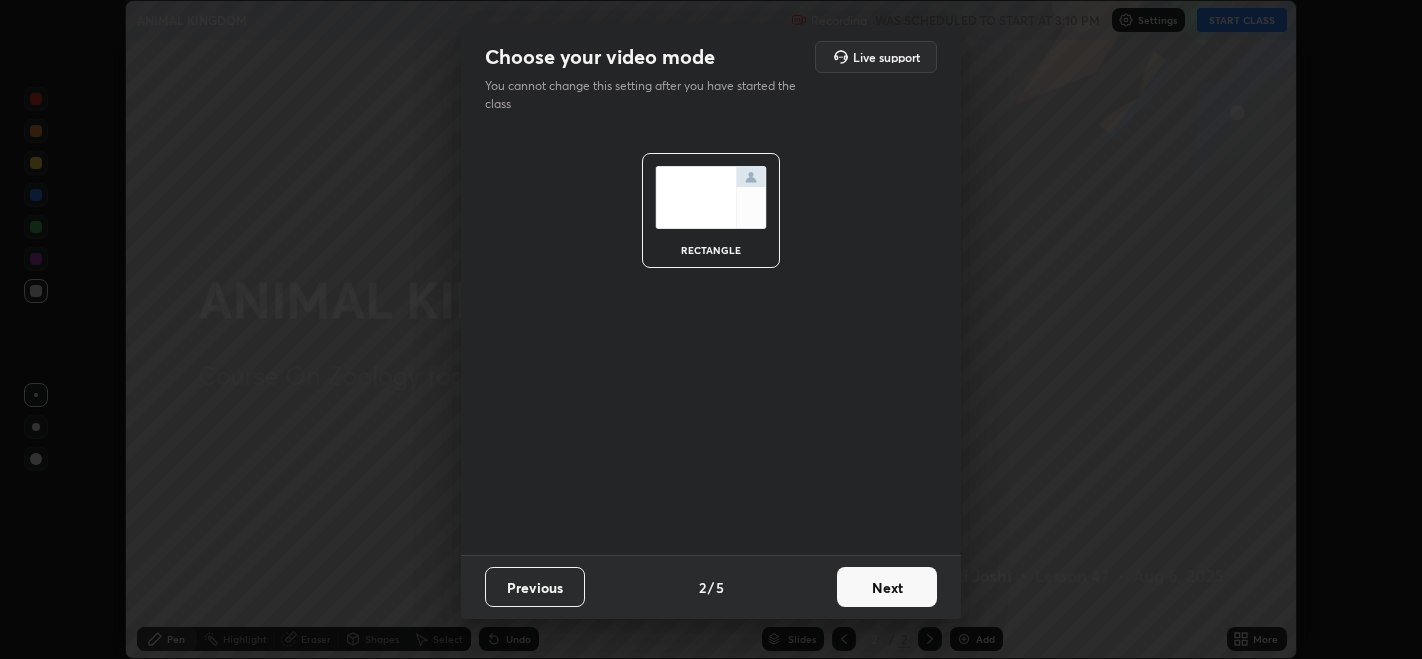 click on "Next" at bounding box center (887, 587) 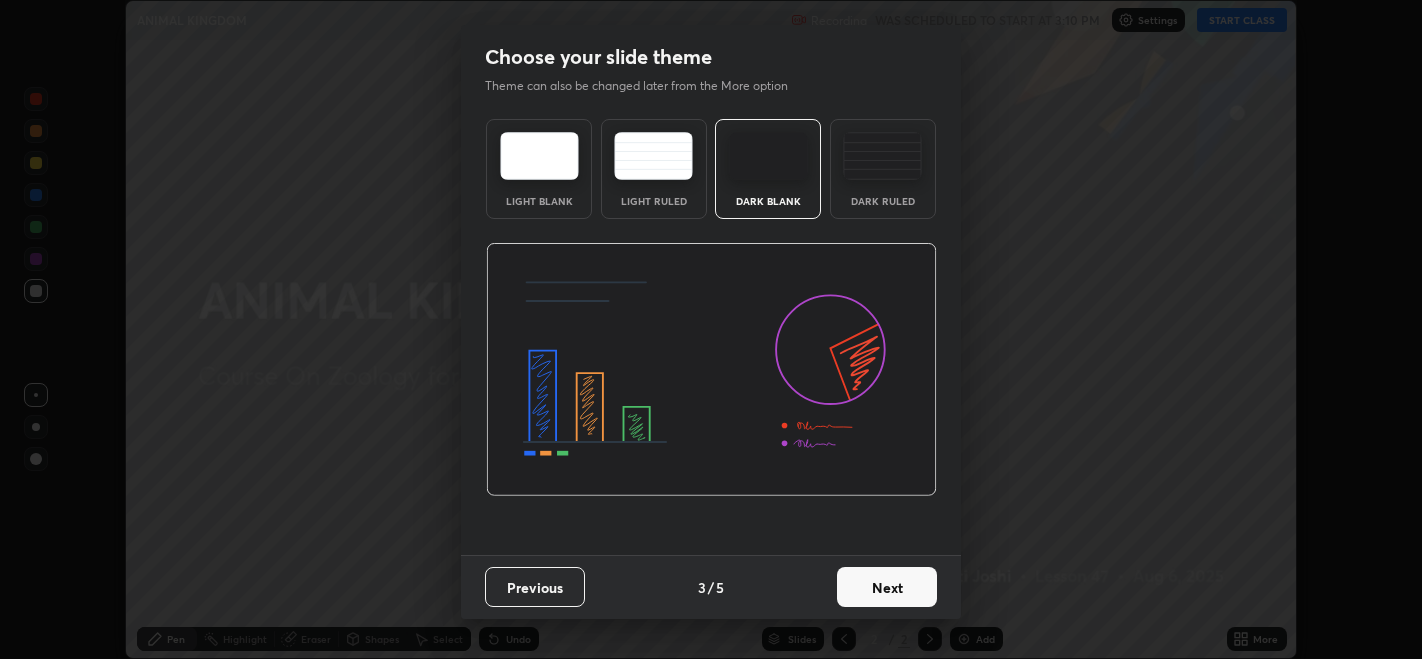 click on "Next" at bounding box center [887, 587] 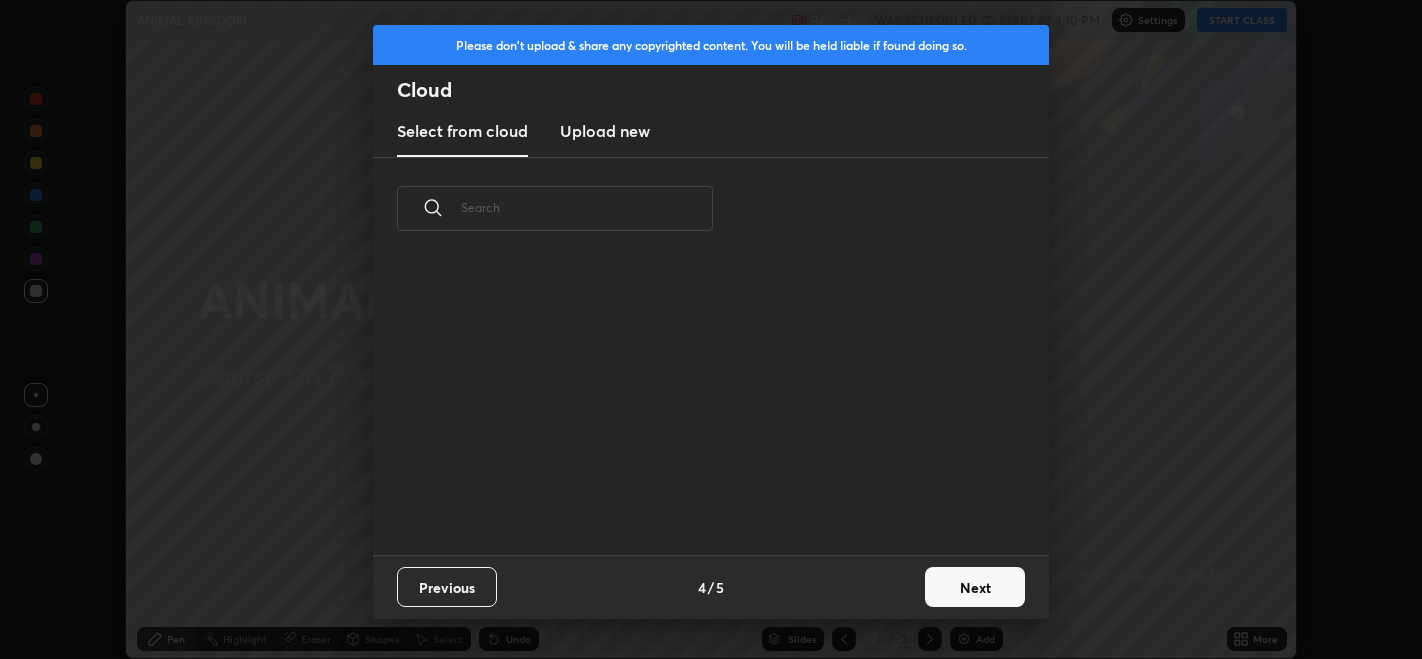 click on "Next" at bounding box center [975, 587] 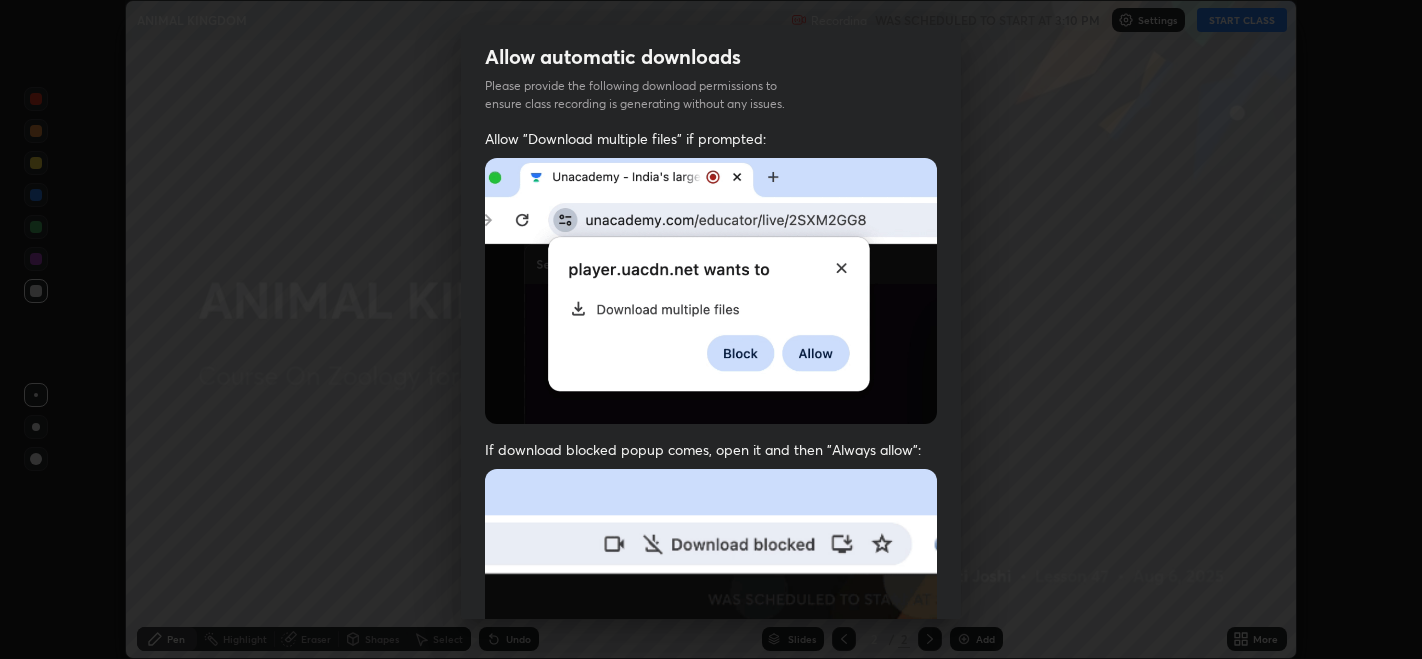 click at bounding box center (711, 687) 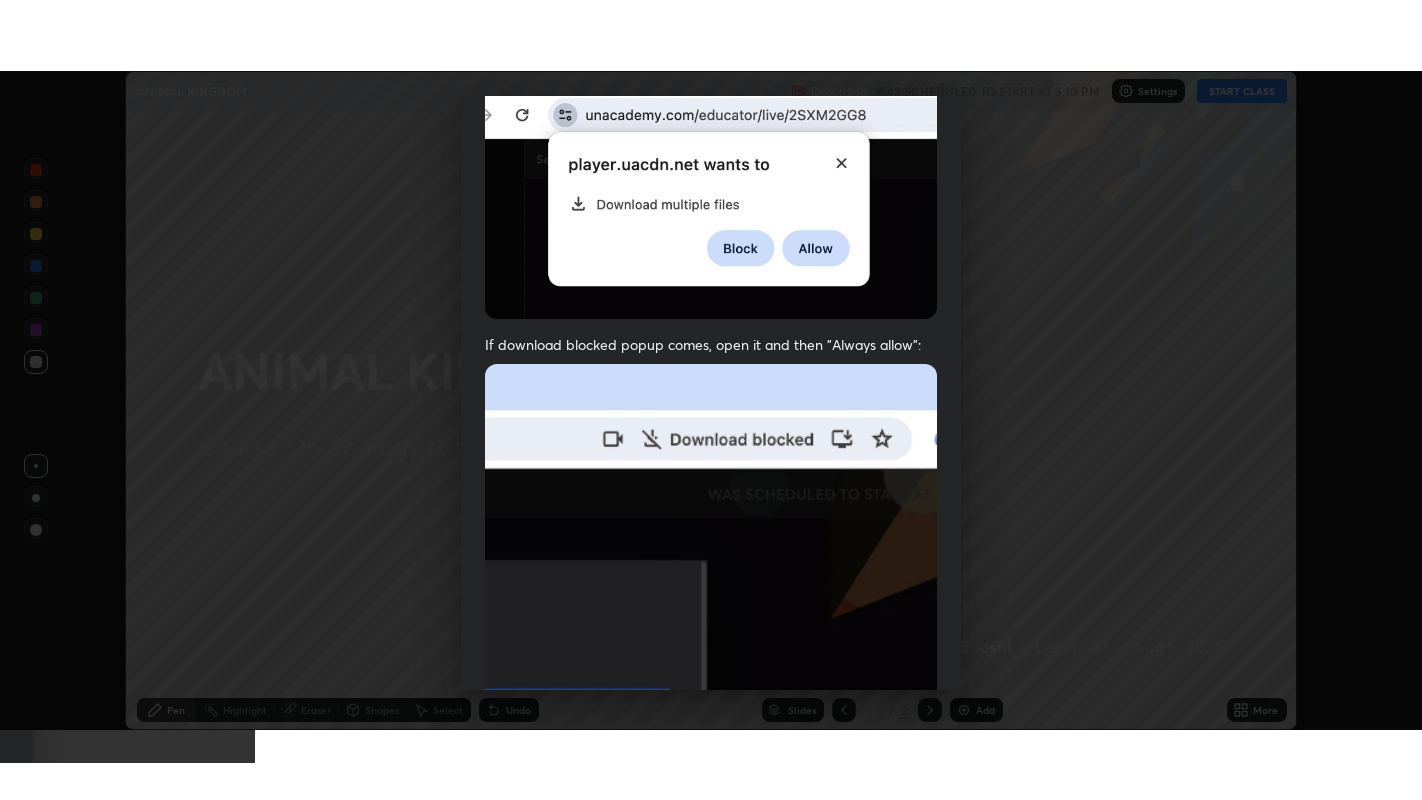 scroll, scrollTop: 405, scrollLeft: 0, axis: vertical 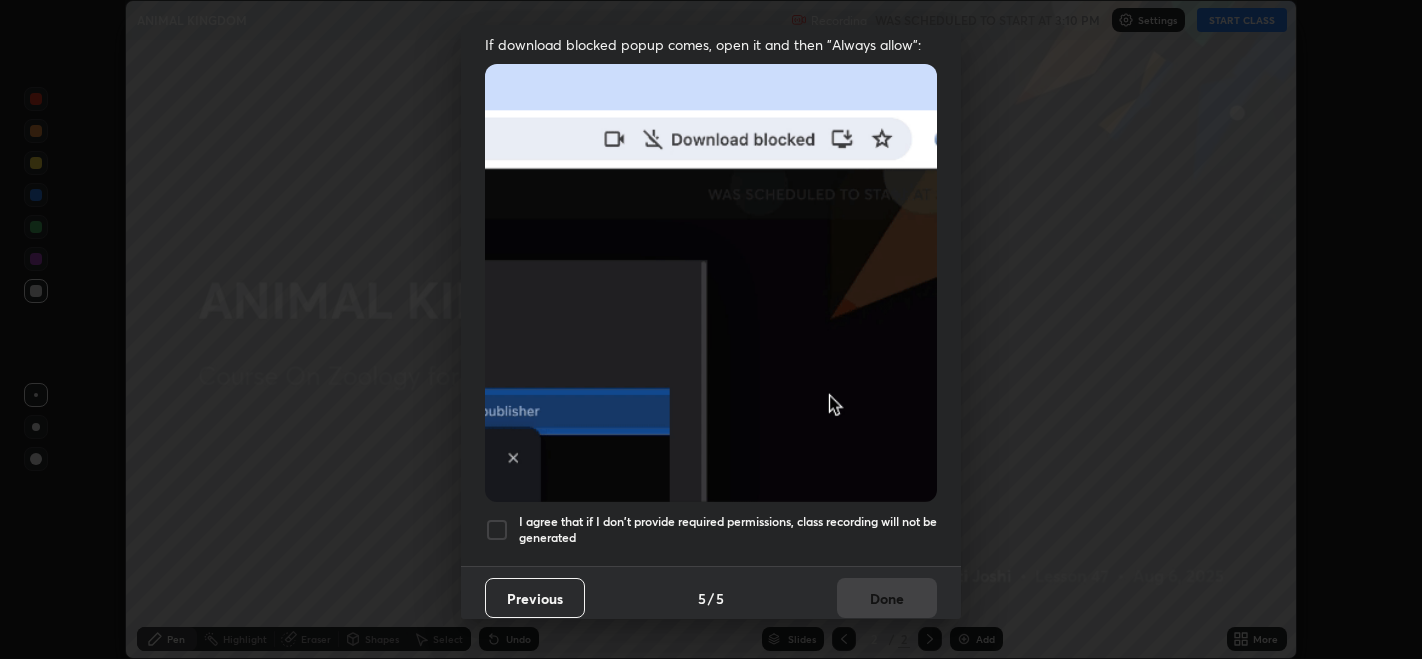 click at bounding box center [497, 530] 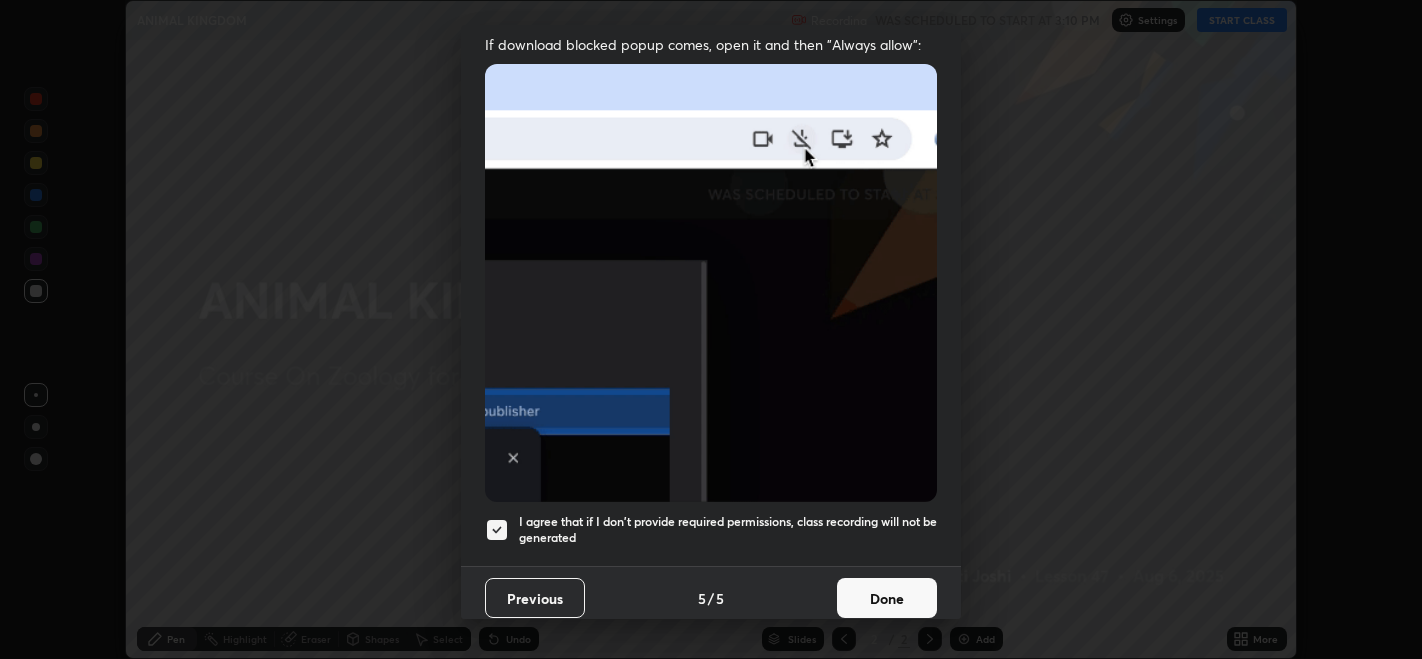 click on "Done" at bounding box center (887, 598) 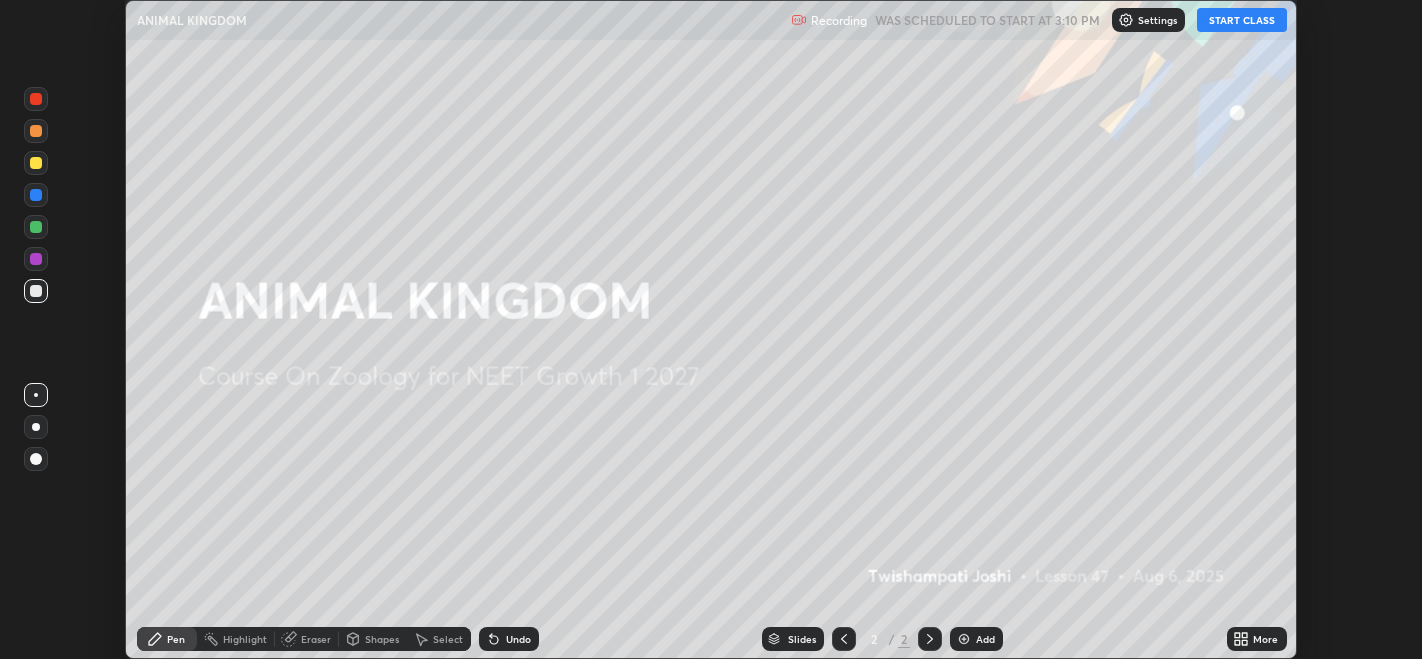 click 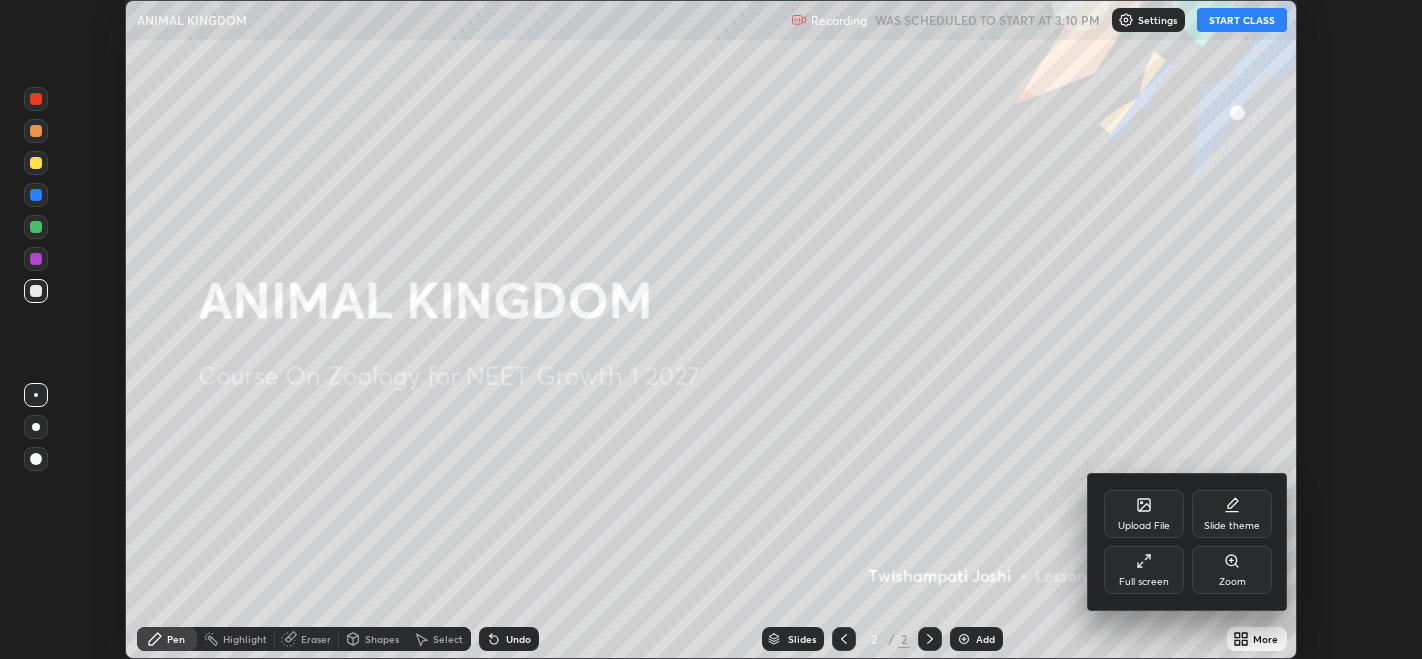 click on "Full screen" at bounding box center [1144, 582] 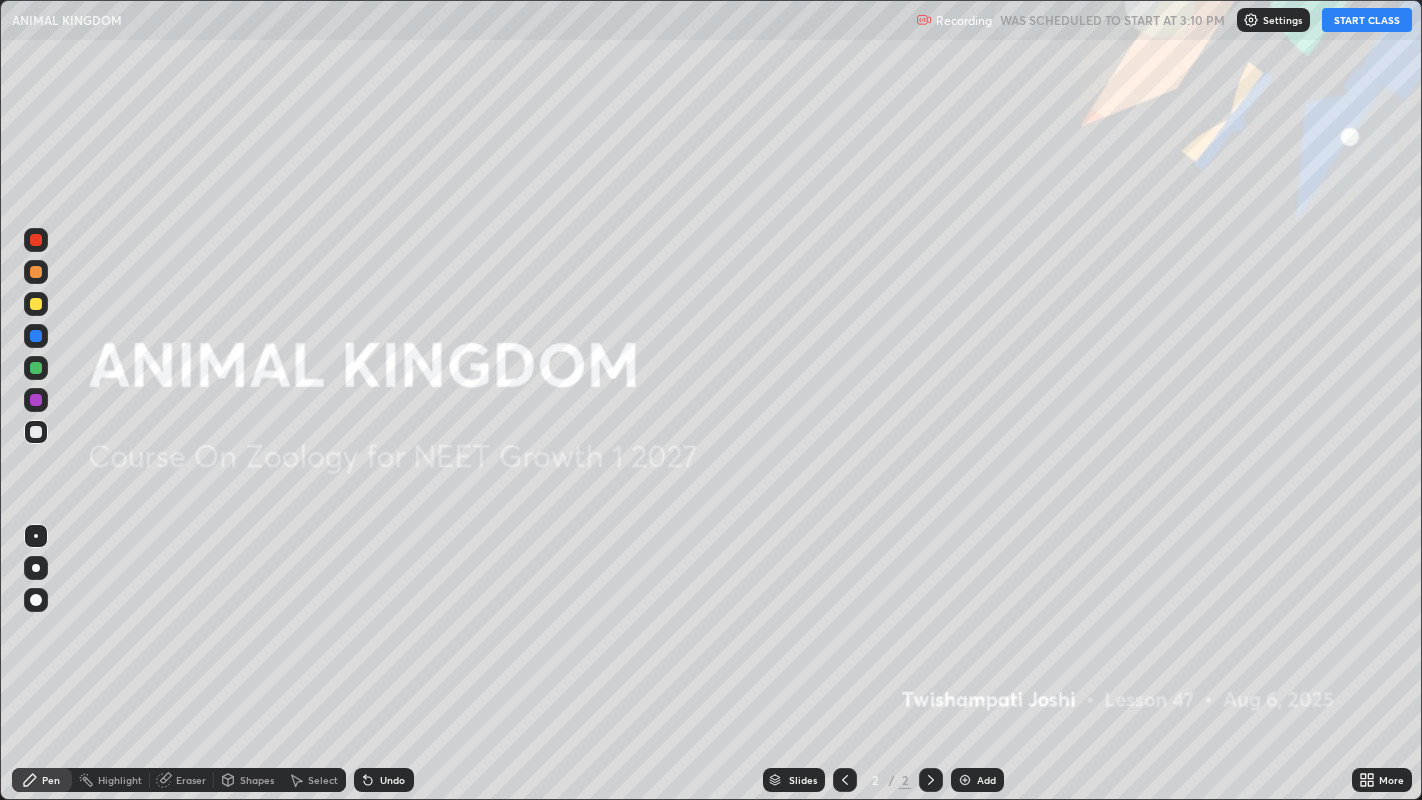scroll, scrollTop: 99200, scrollLeft: 98577, axis: both 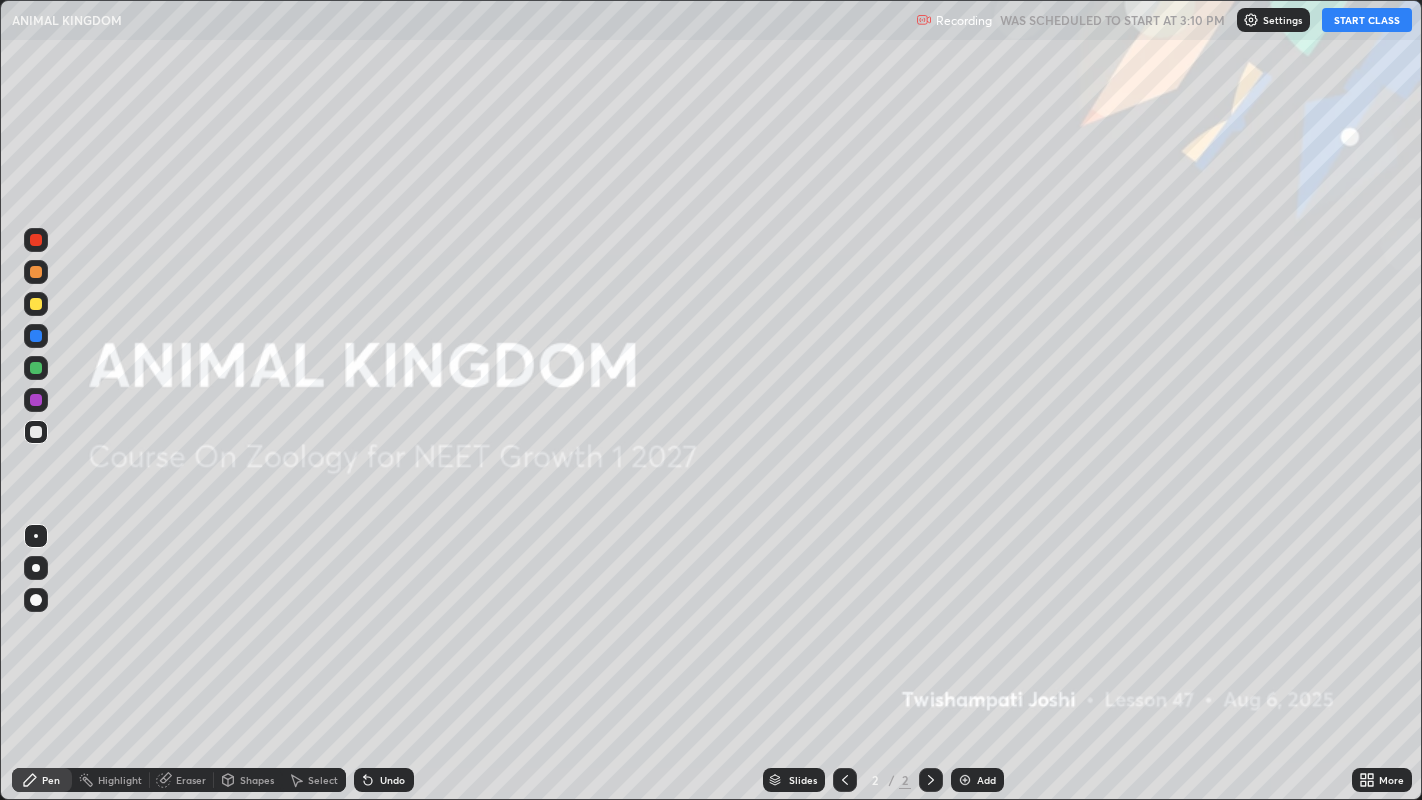 click on "START CLASS" at bounding box center [1367, 20] 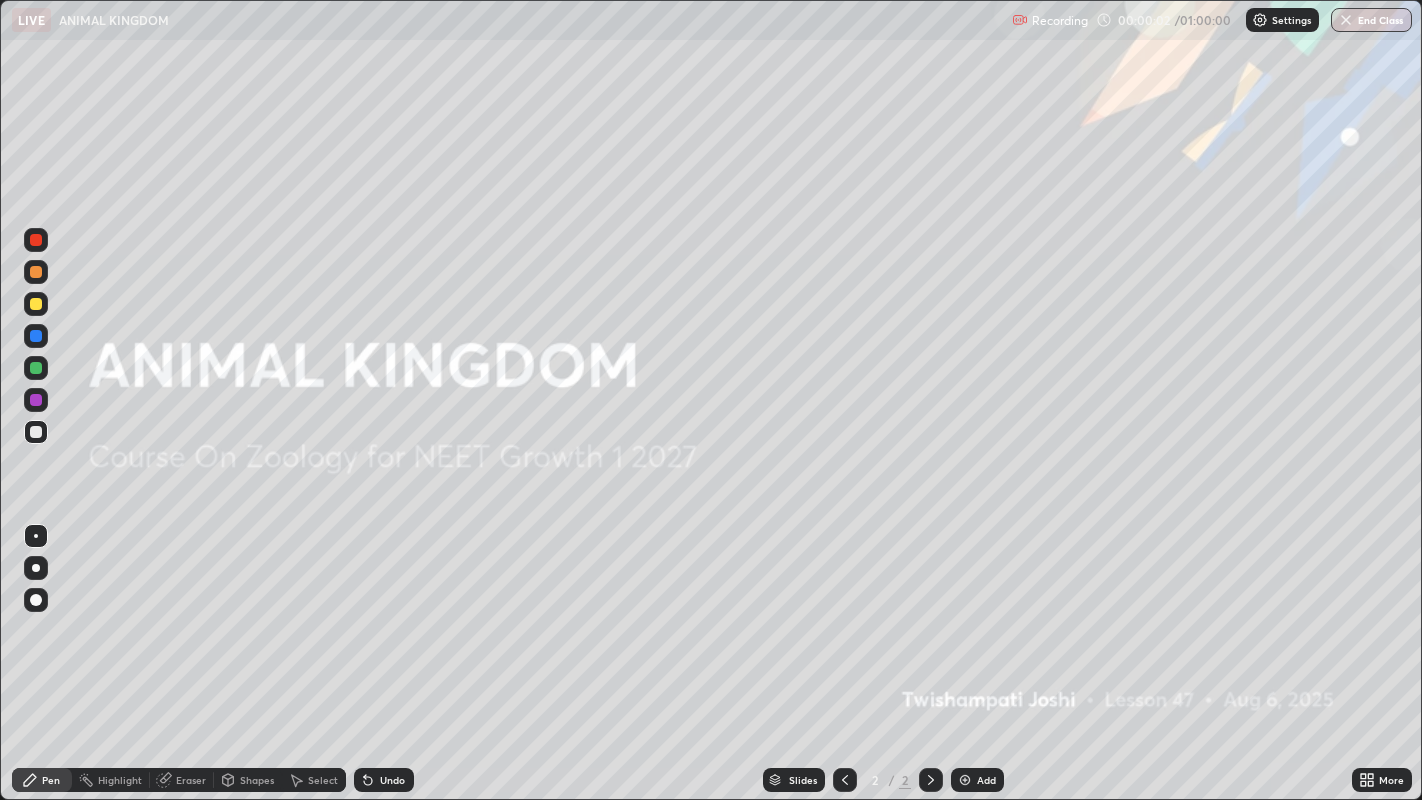 click on "Add" at bounding box center (977, 780) 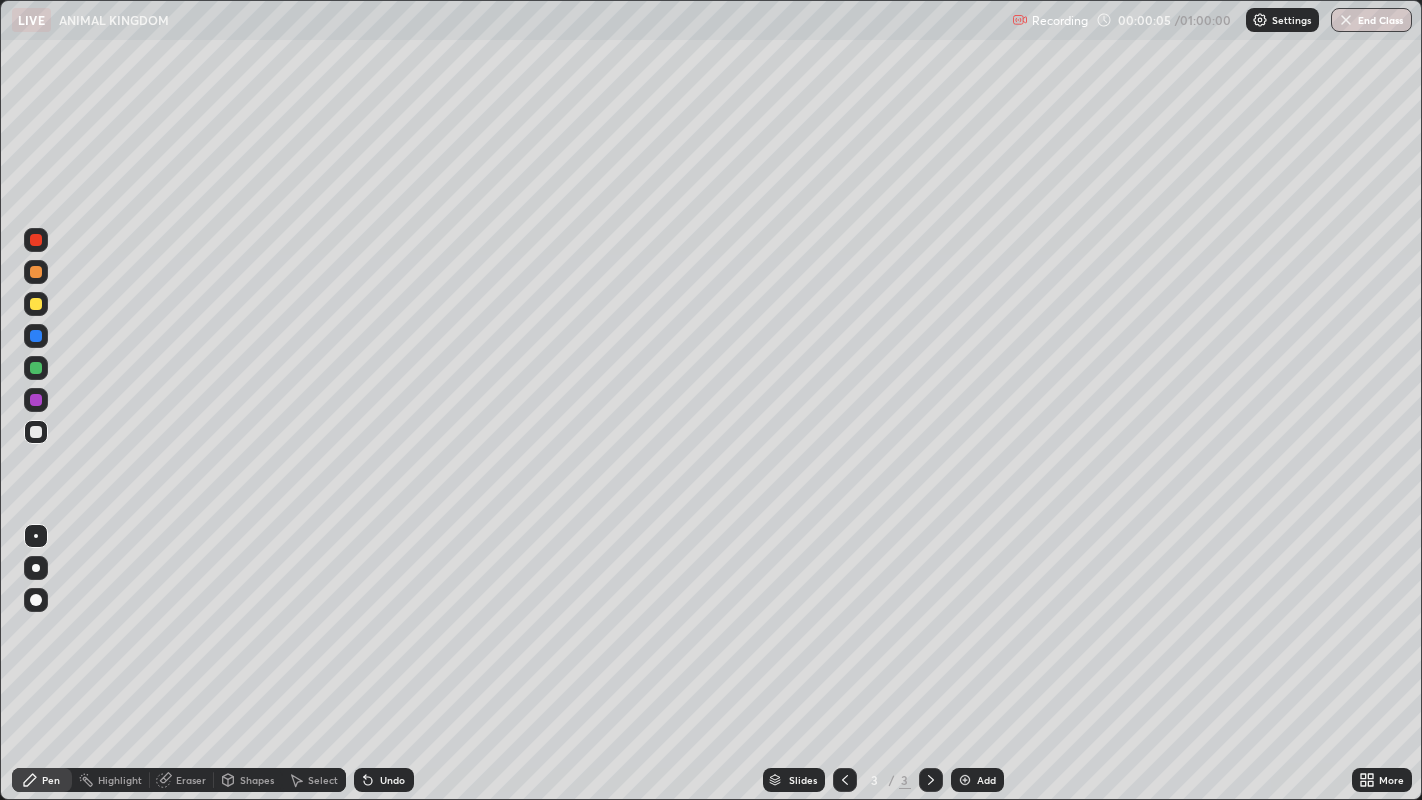 click 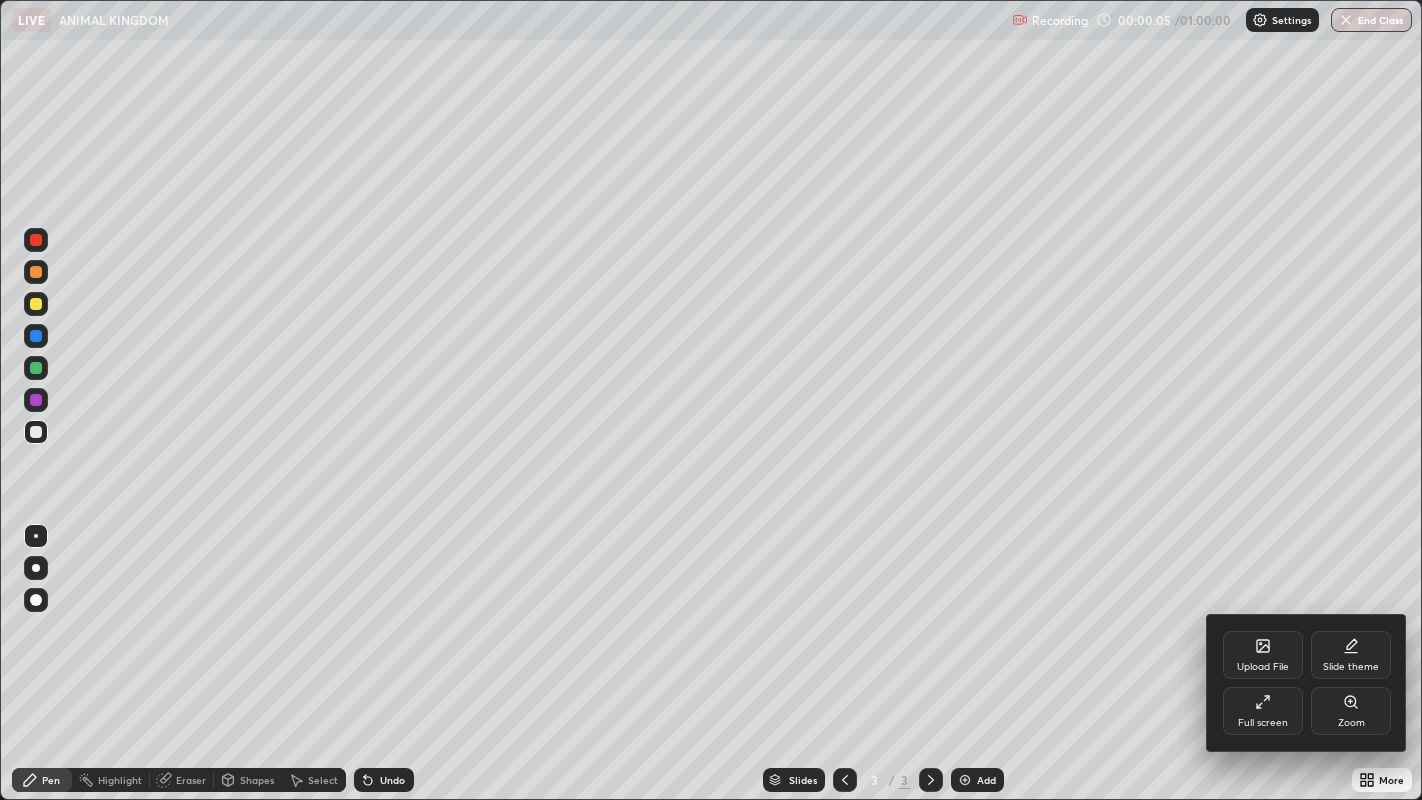 click on "Upload File" at bounding box center [1263, 667] 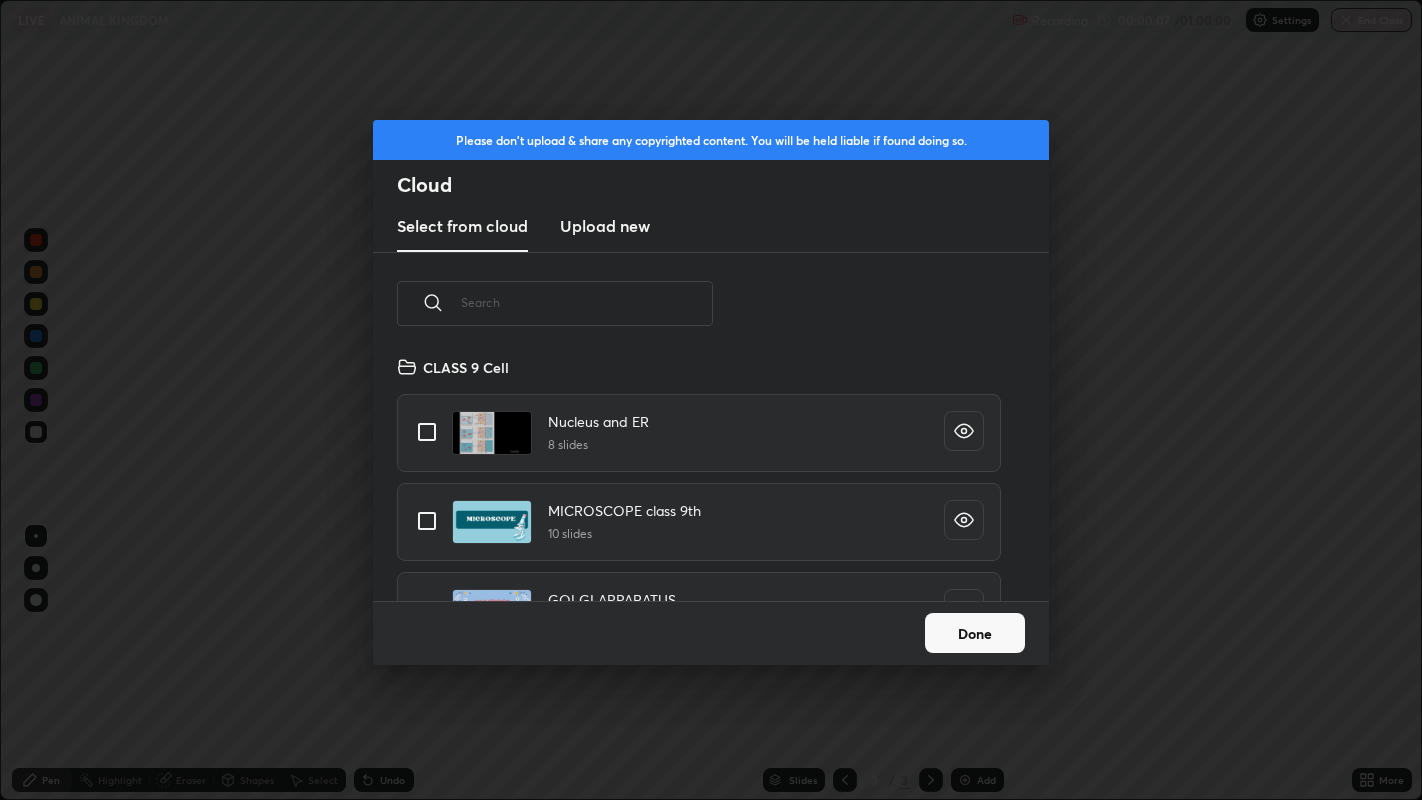 scroll, scrollTop: 6, scrollLeft: 10, axis: both 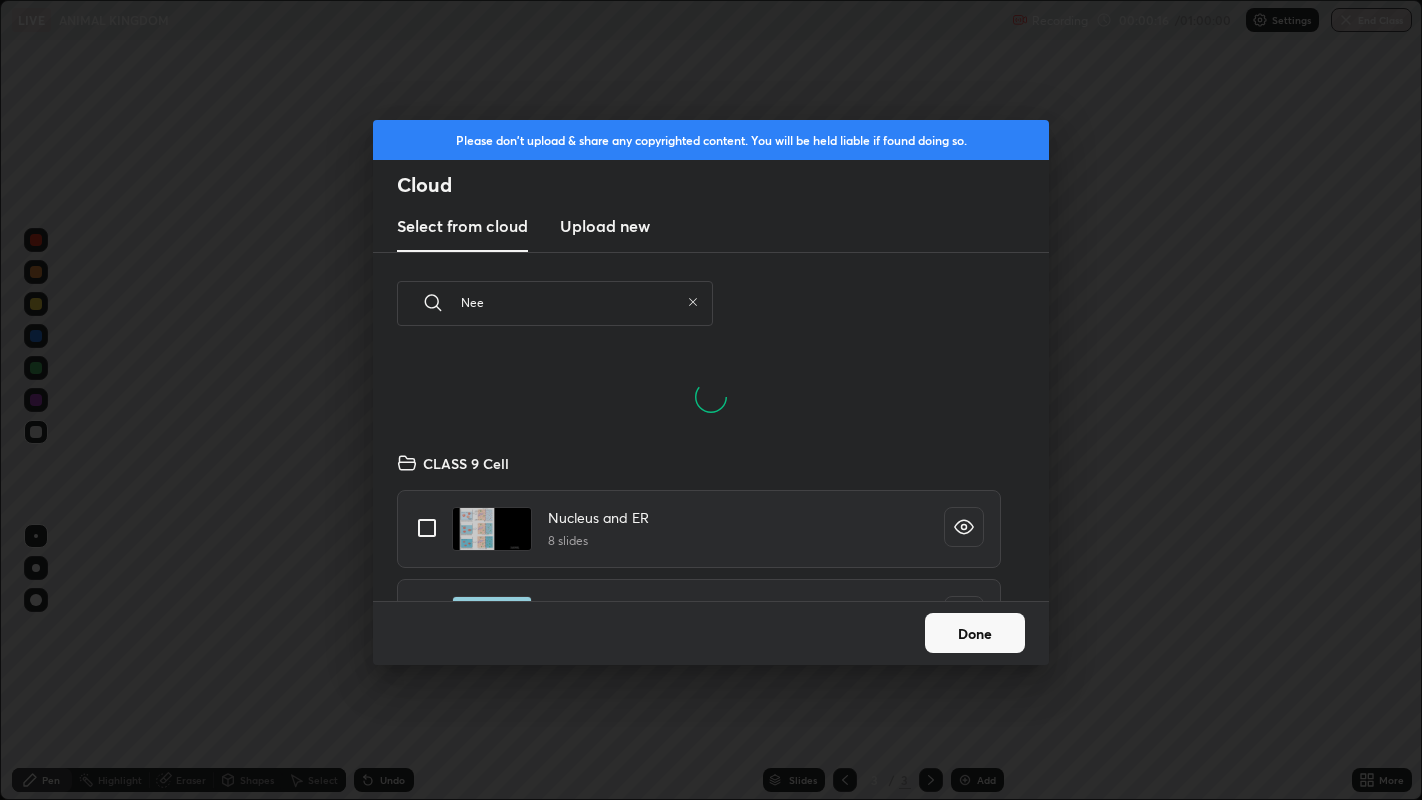 type on "Neet" 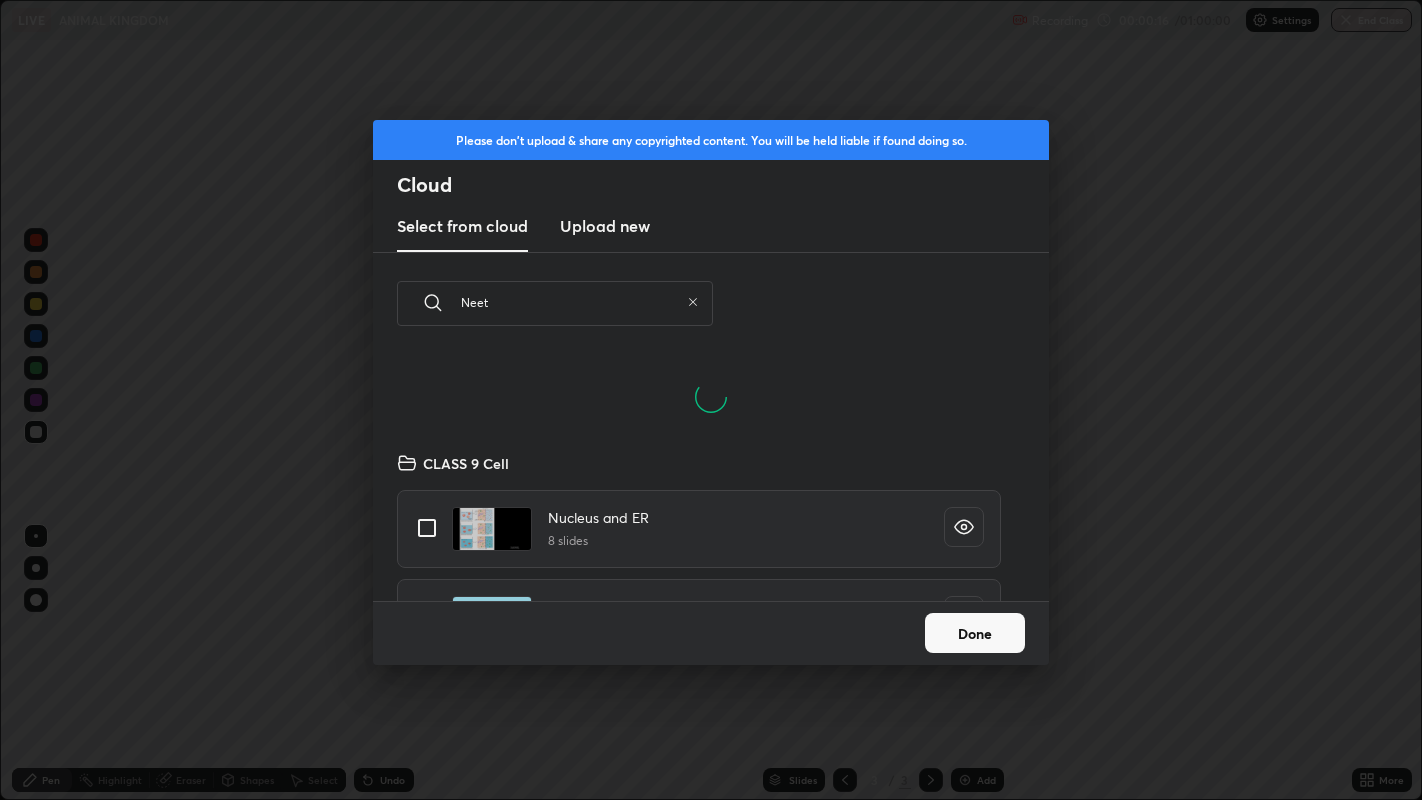 type on "x" 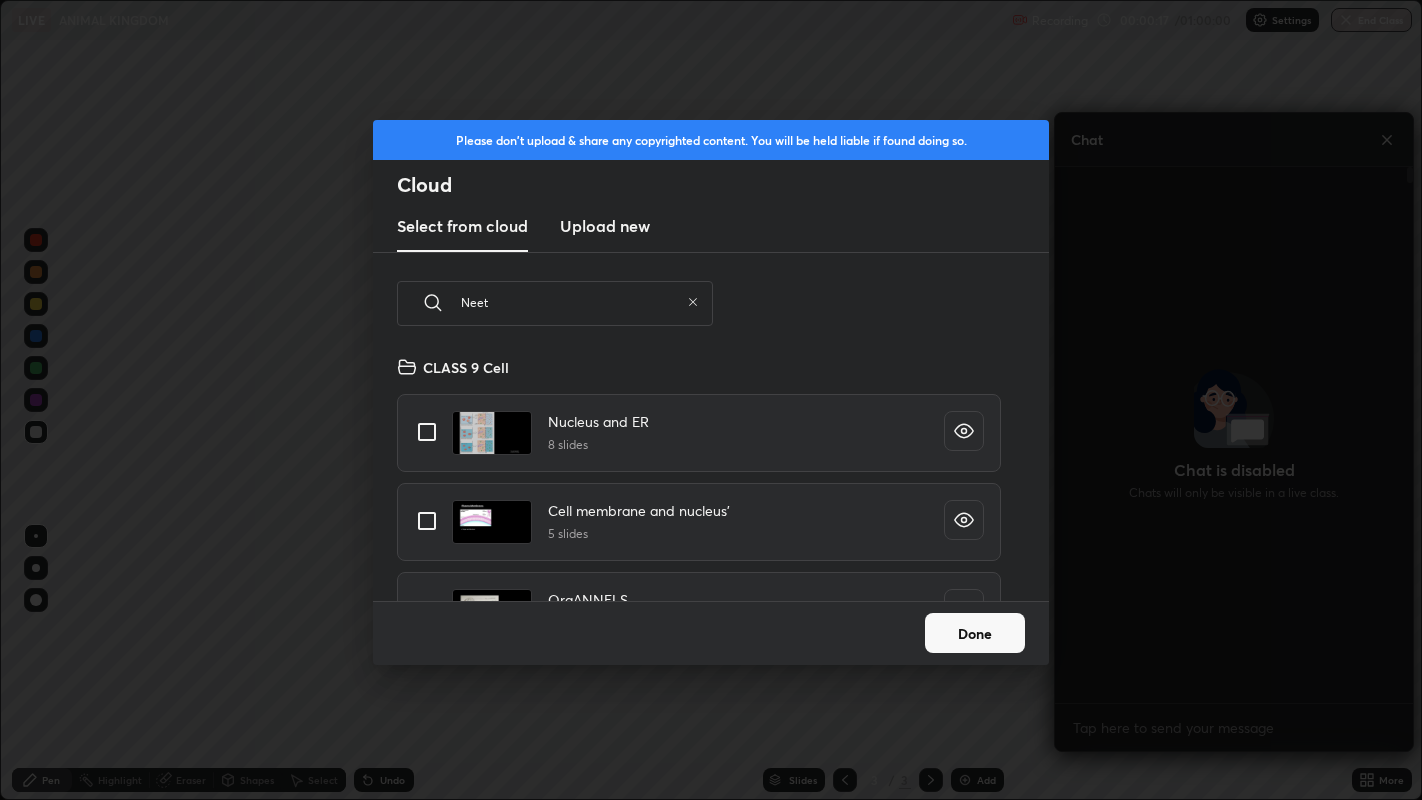 scroll, scrollTop: 578, scrollLeft: 352, axis: both 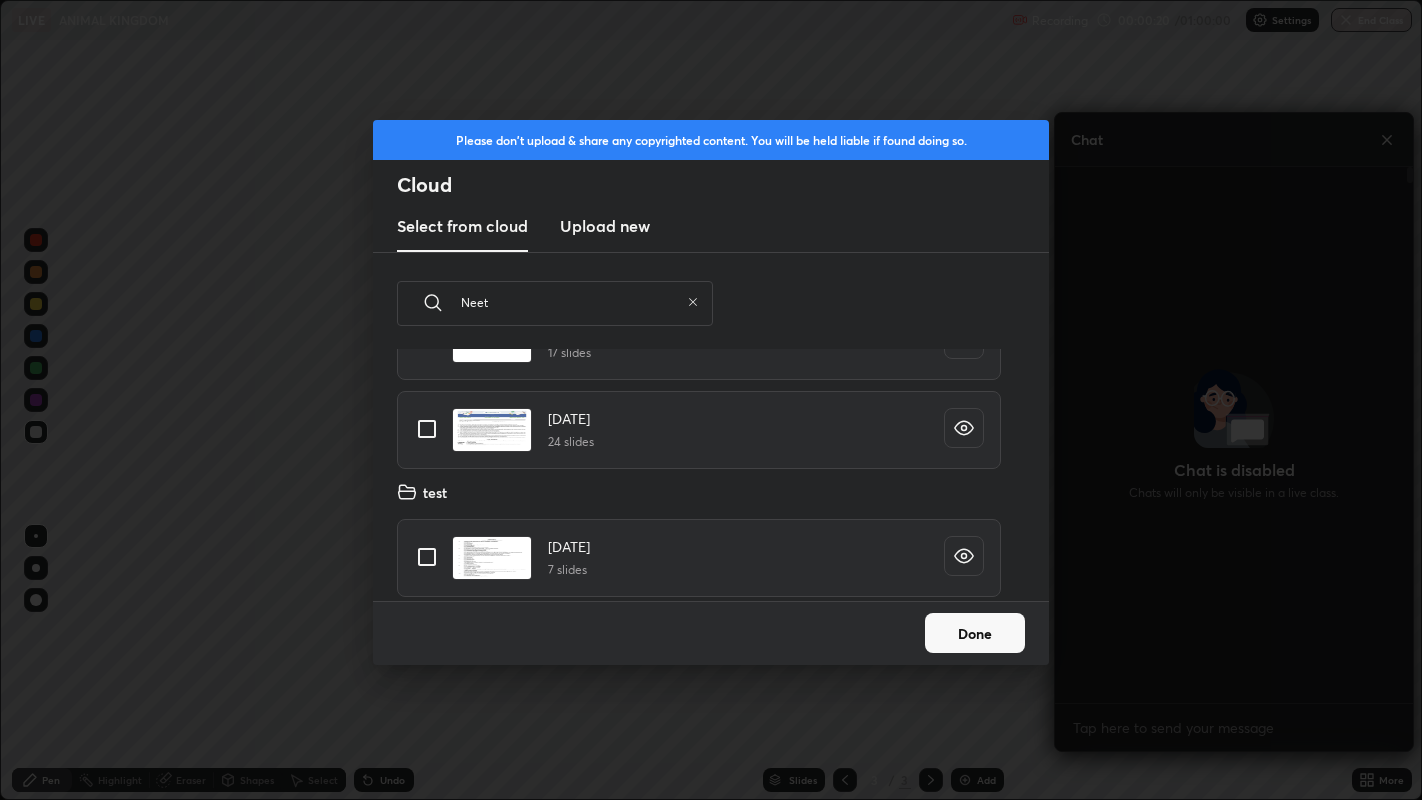 type on "Neet" 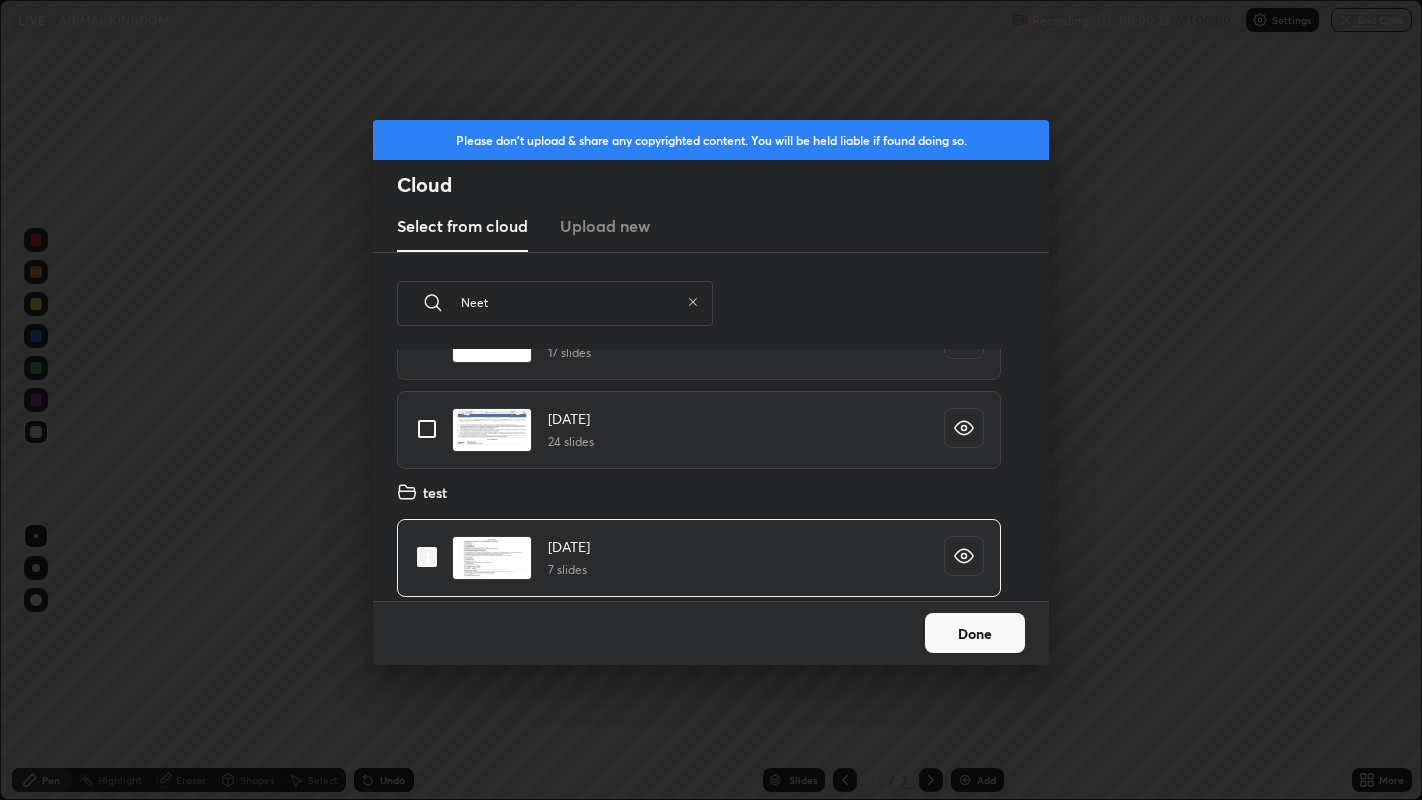 click on "Done" at bounding box center [975, 633] 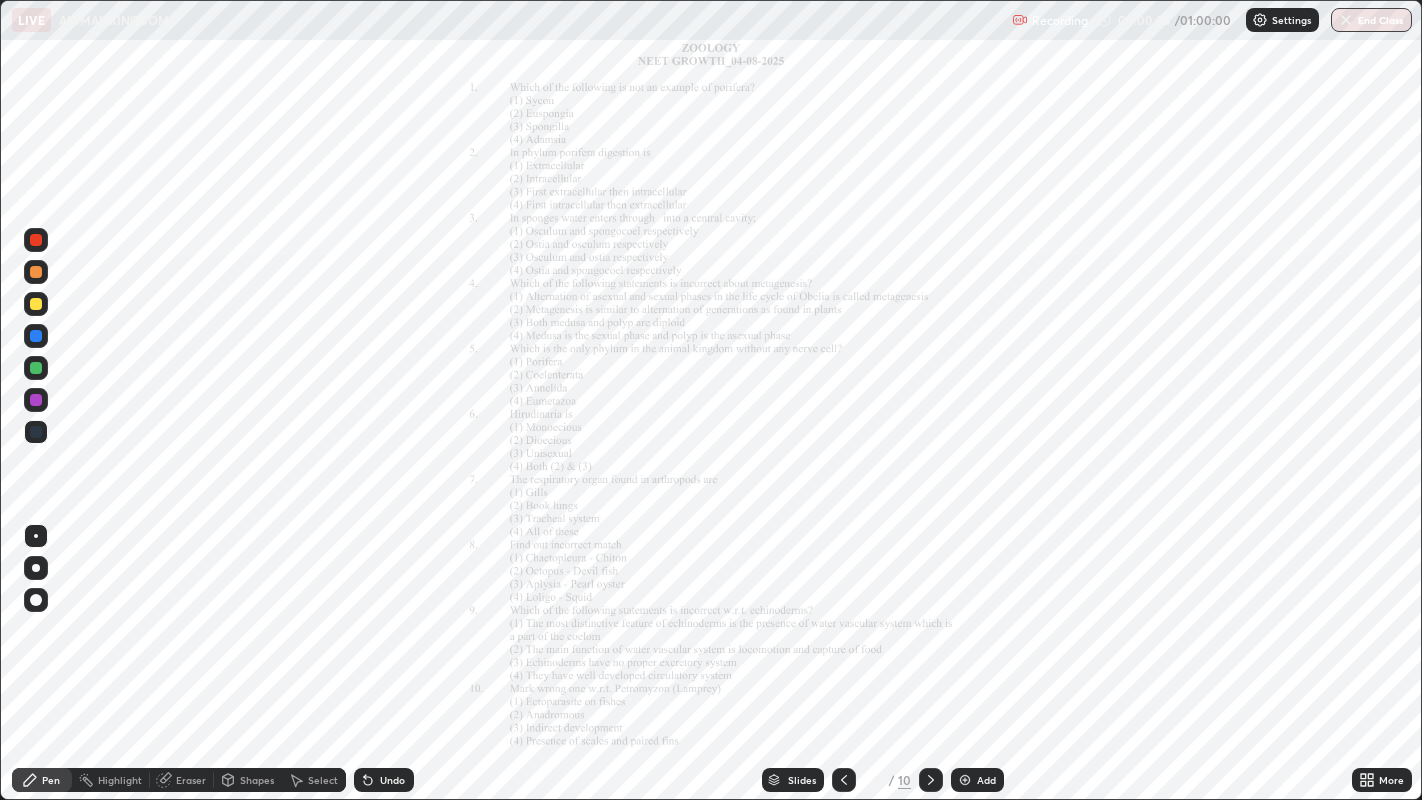 click 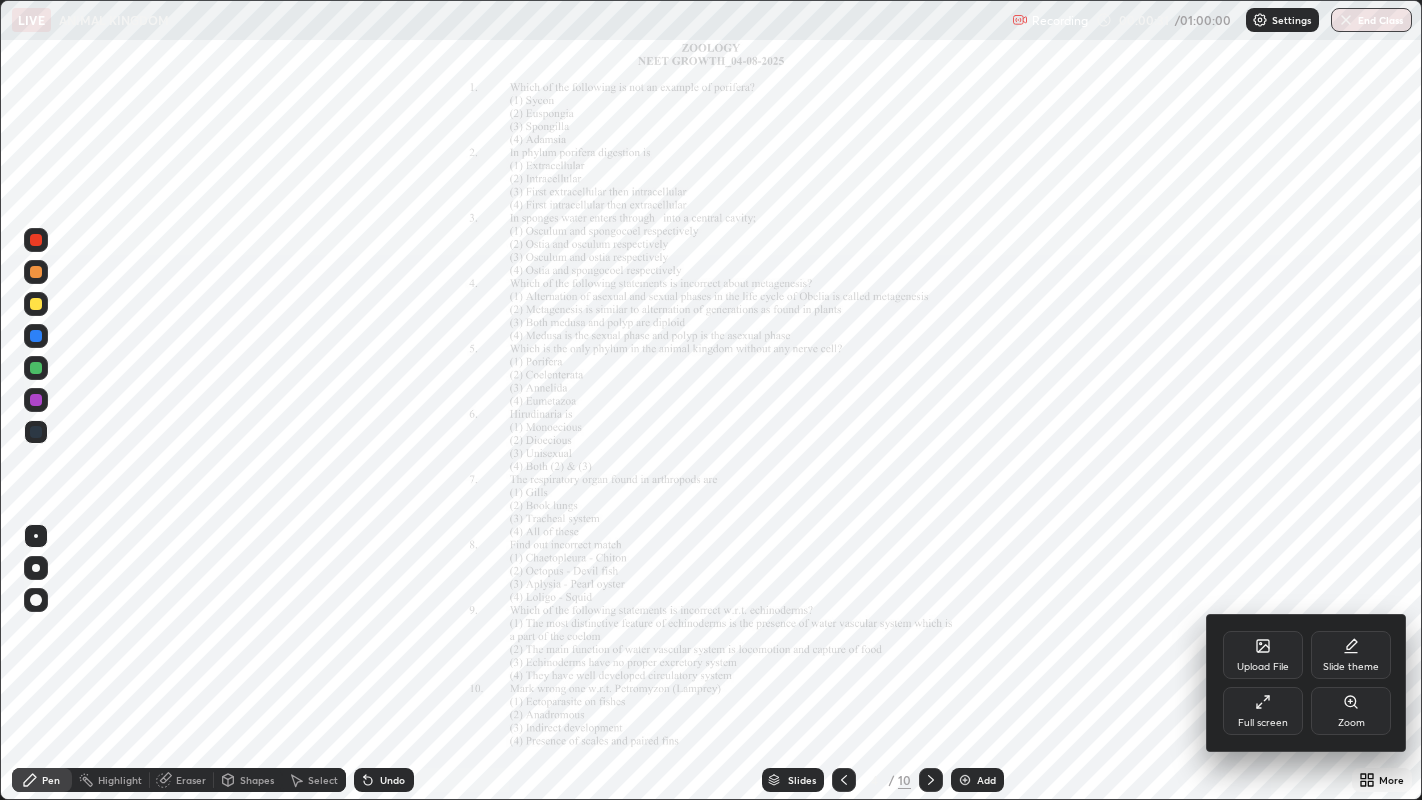 click on "Zoom" at bounding box center (1351, 723) 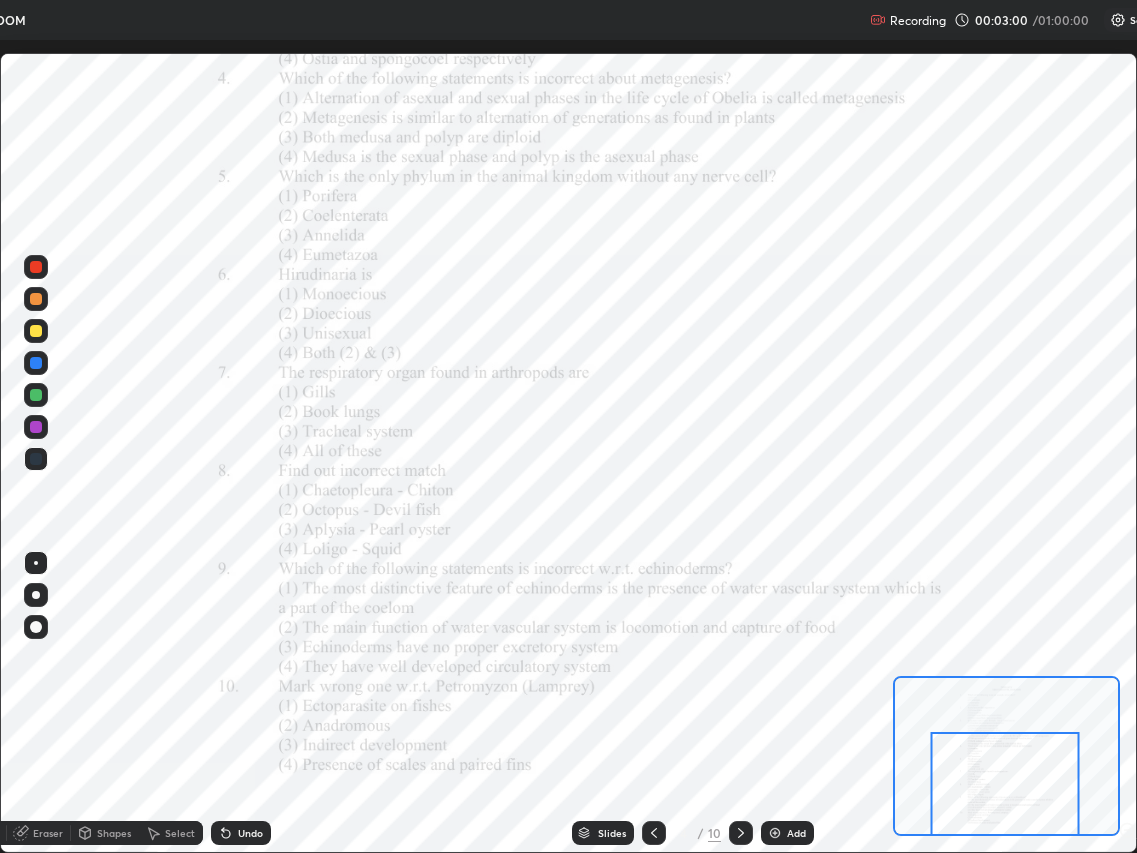scroll, scrollTop: 99146, scrollLeft: 98862, axis: both 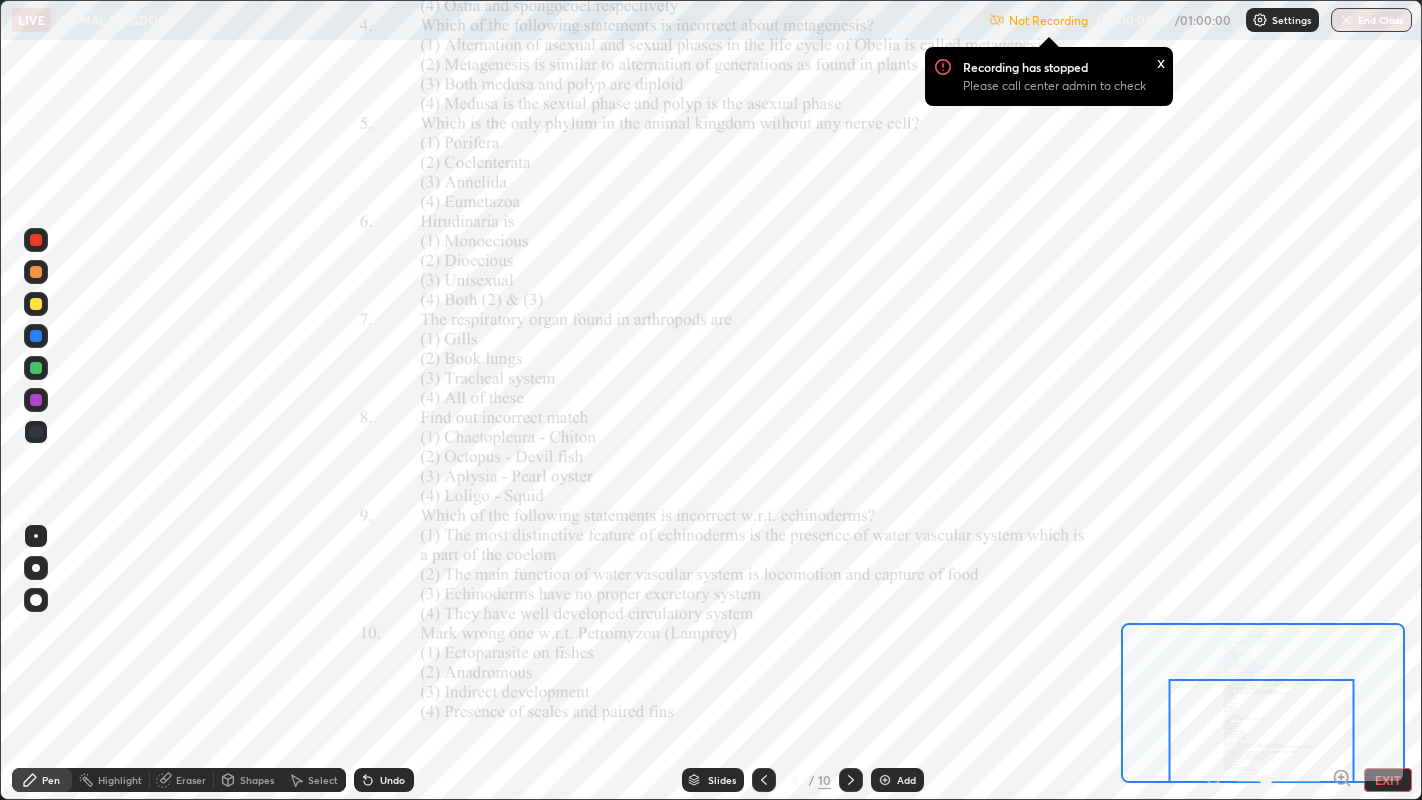click at bounding box center [36, 400] 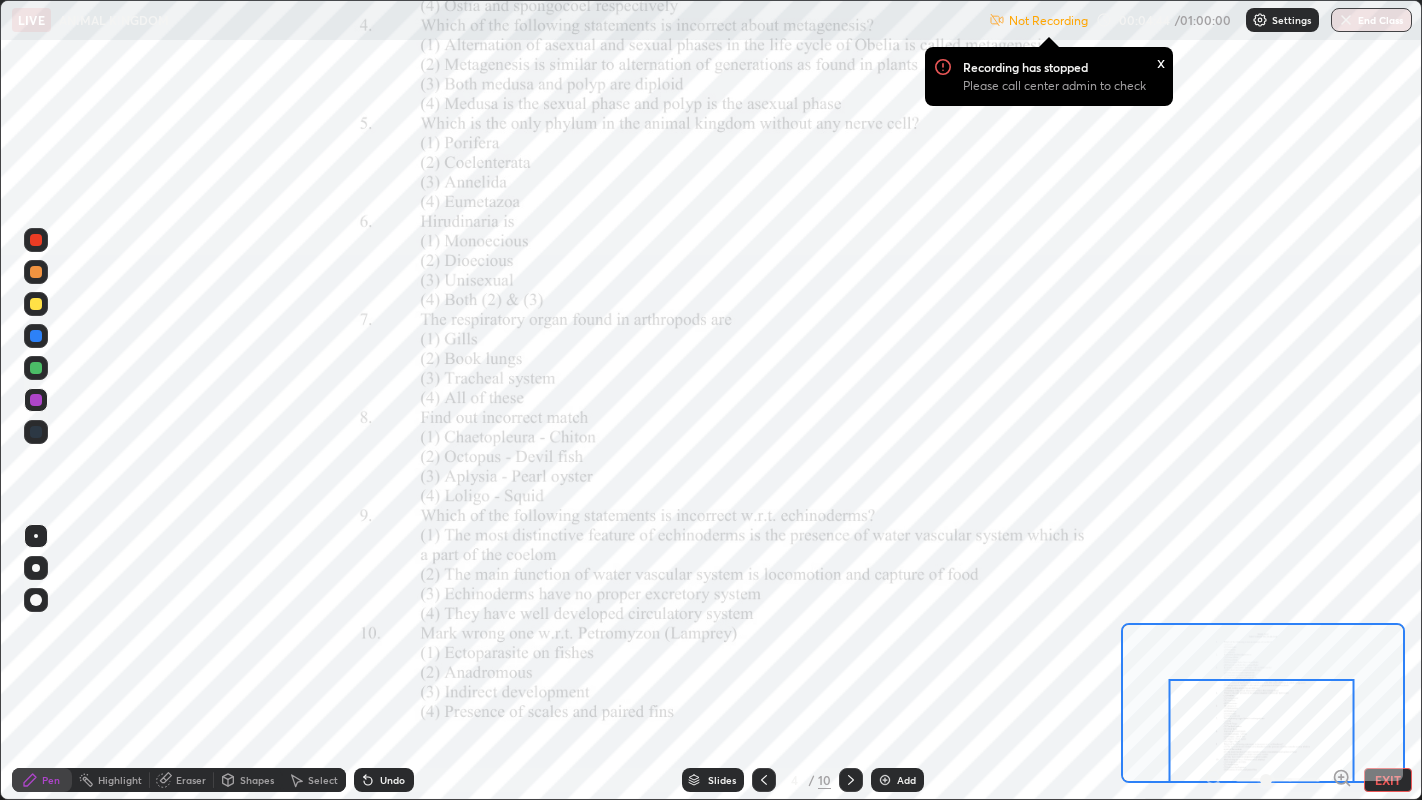 click on "EXIT" at bounding box center [1388, 780] 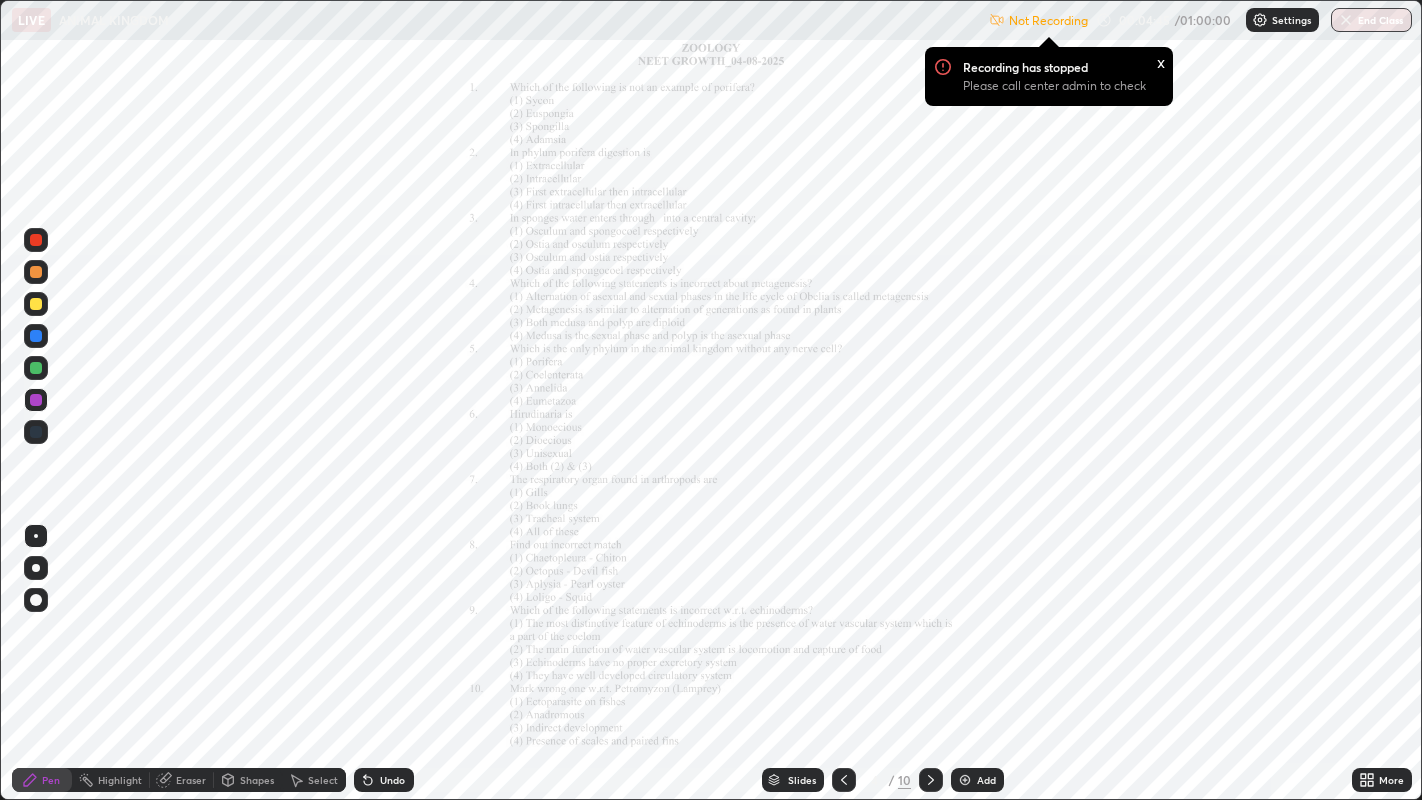 click 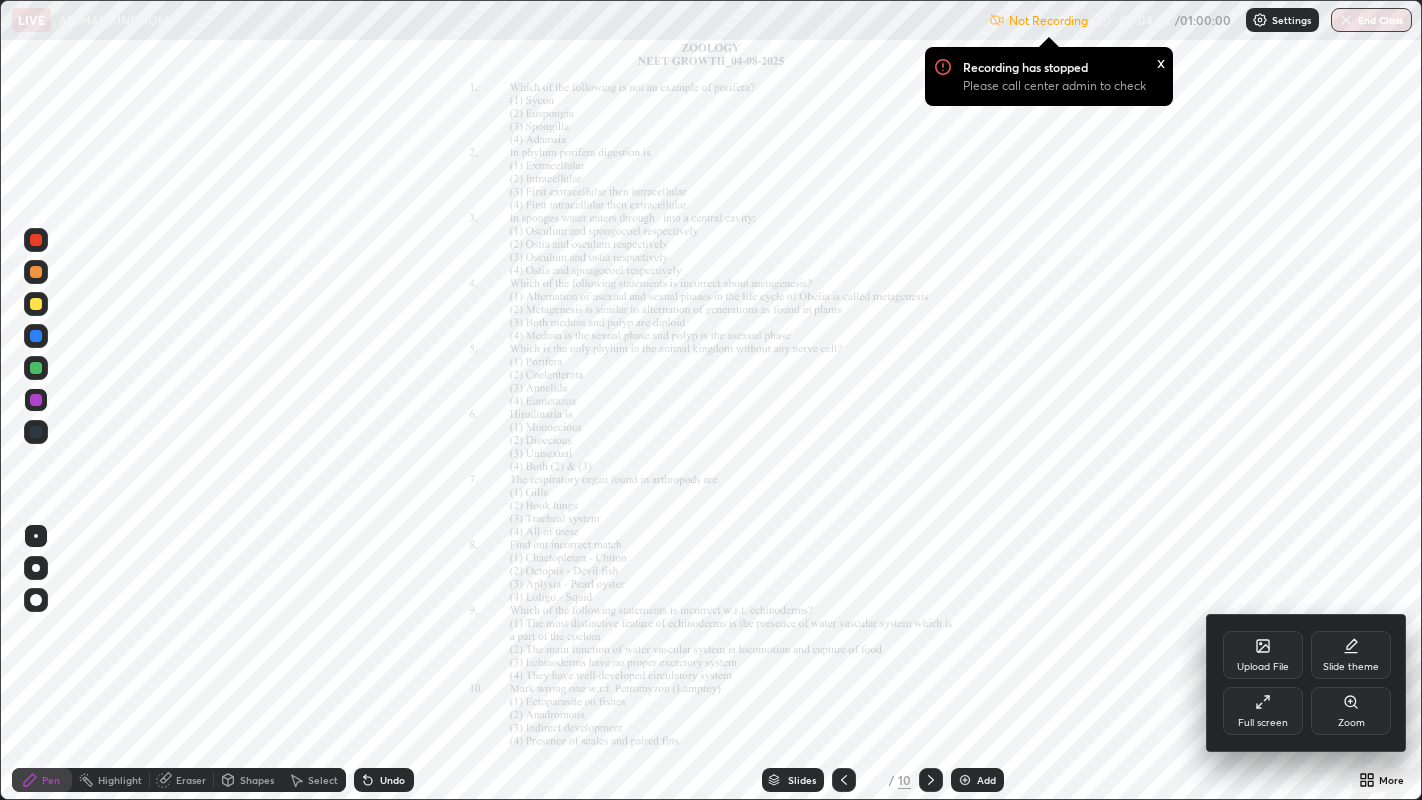 click on "Full screen" at bounding box center (1263, 723) 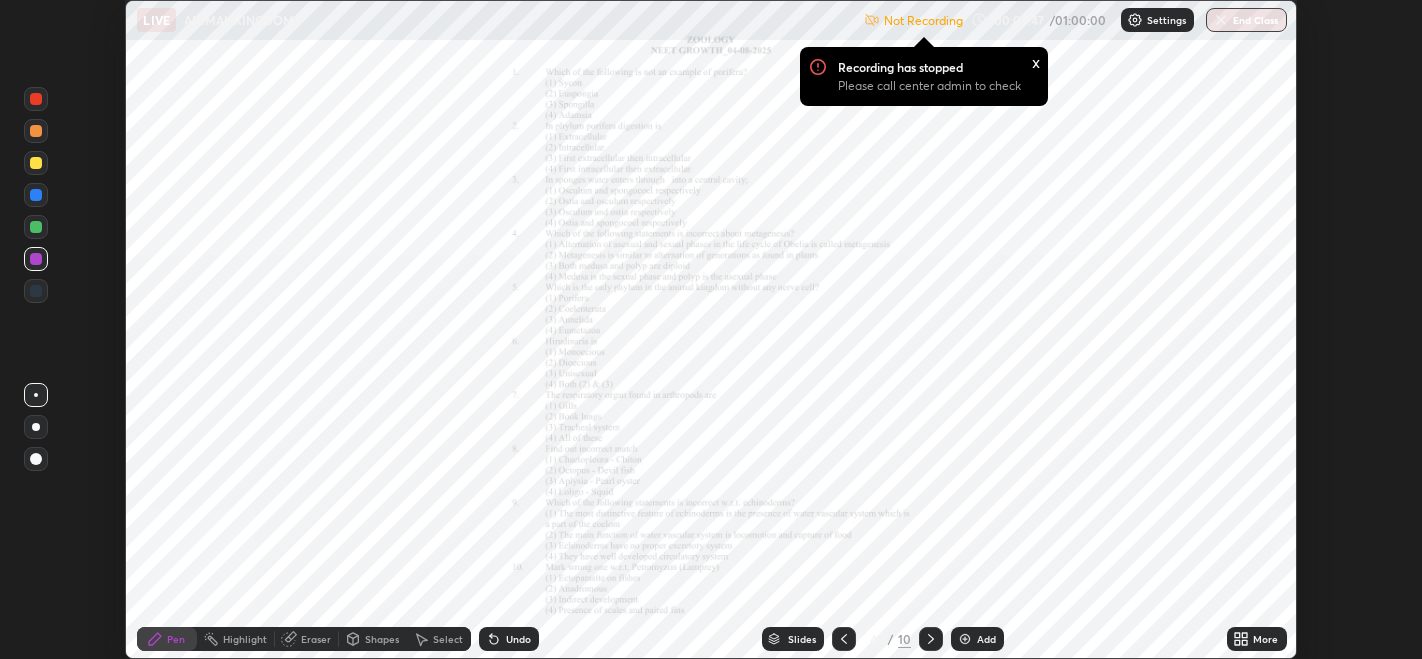 scroll, scrollTop: 658, scrollLeft: 1422, axis: both 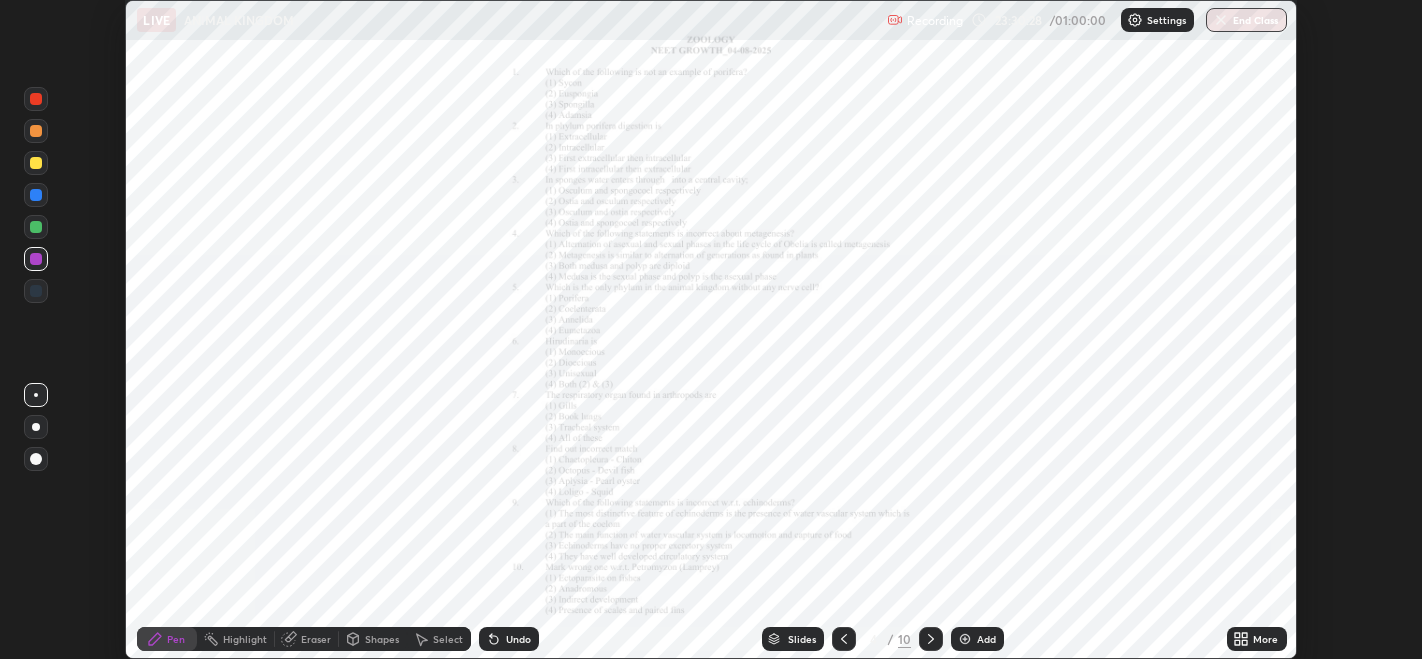 click 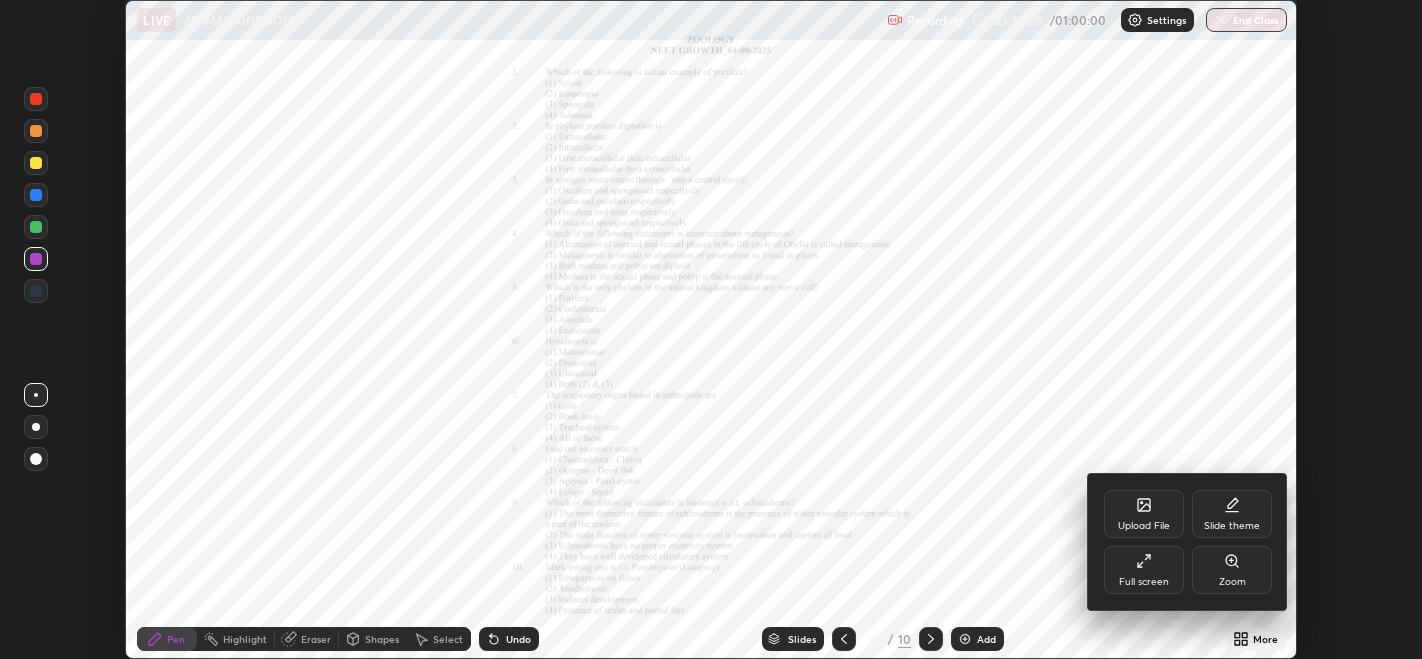 click 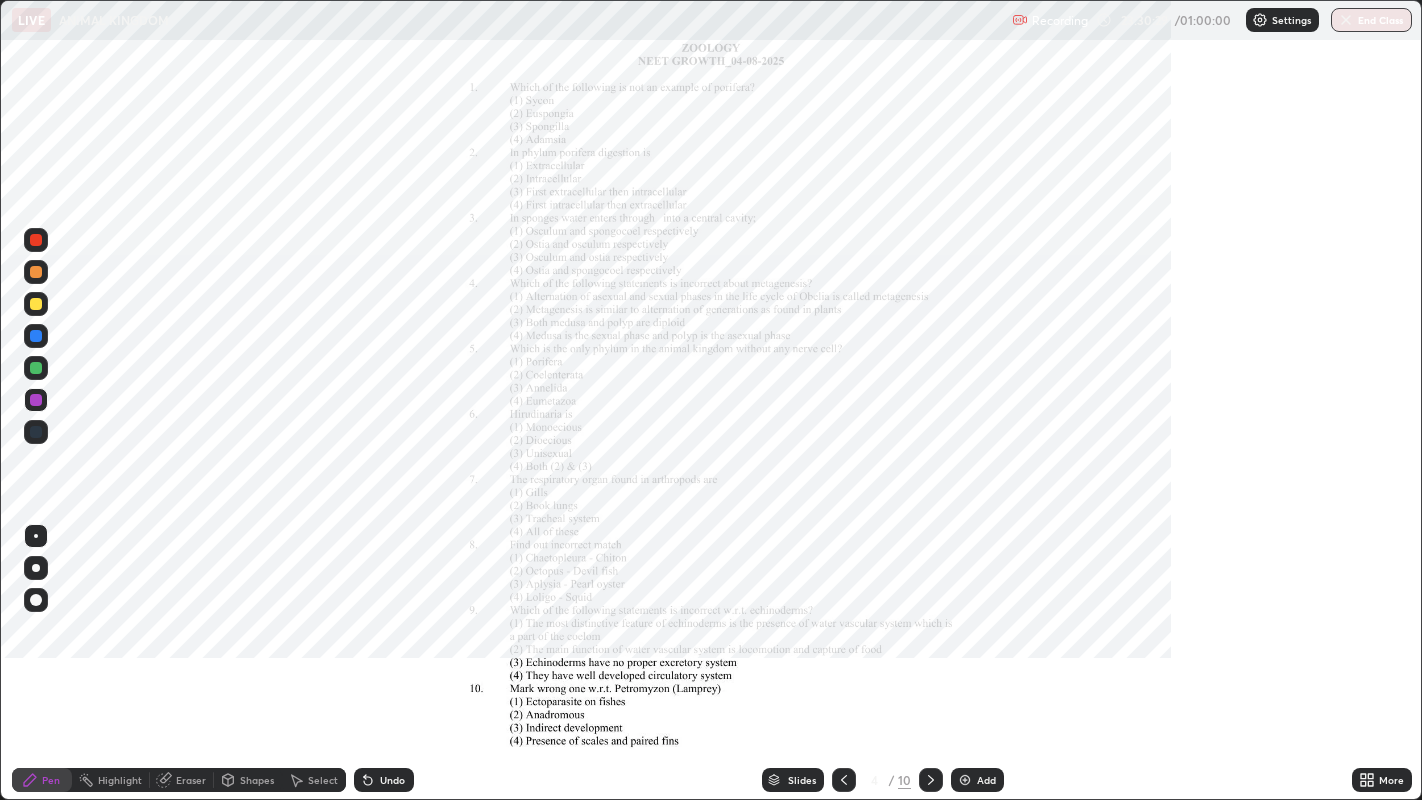 scroll, scrollTop: 99200, scrollLeft: 98577, axis: both 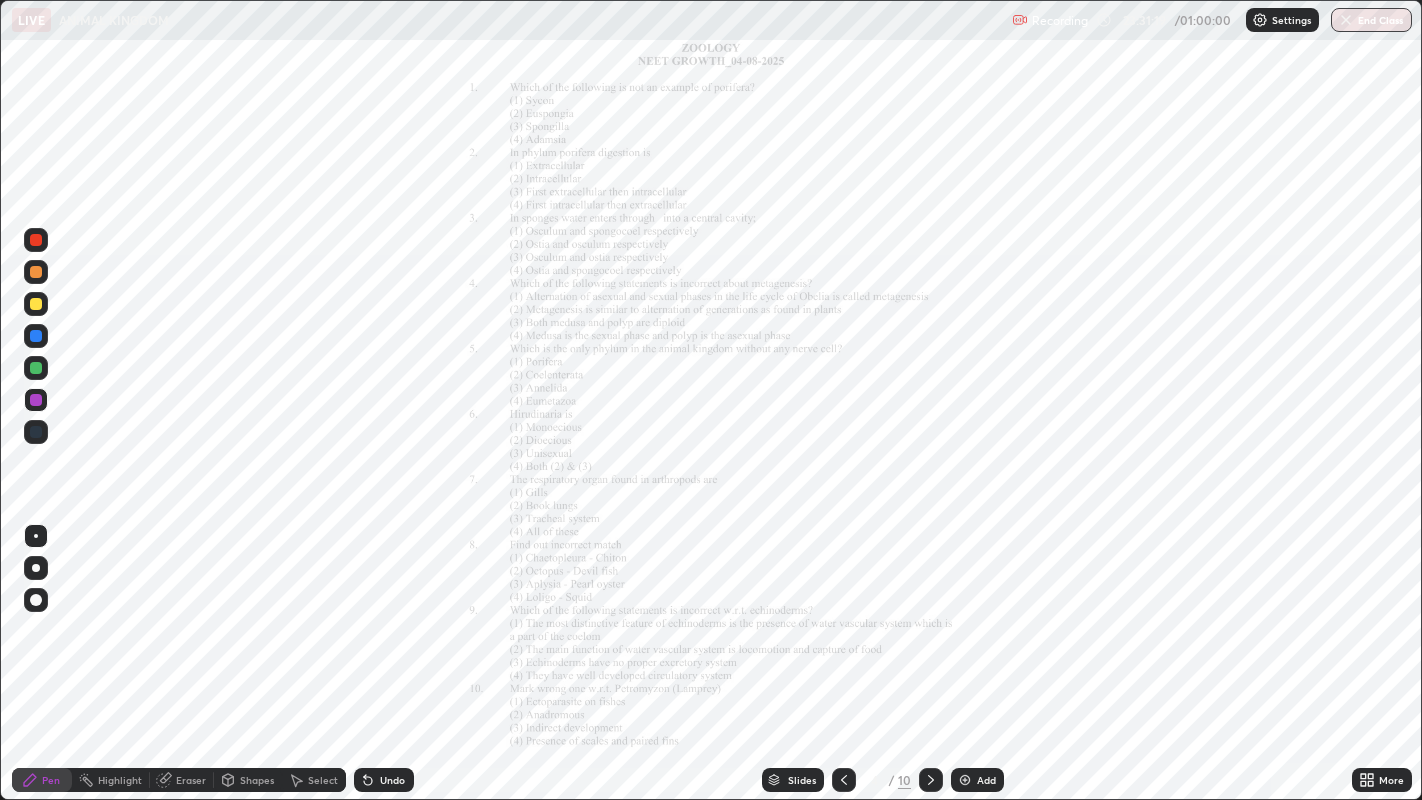 click 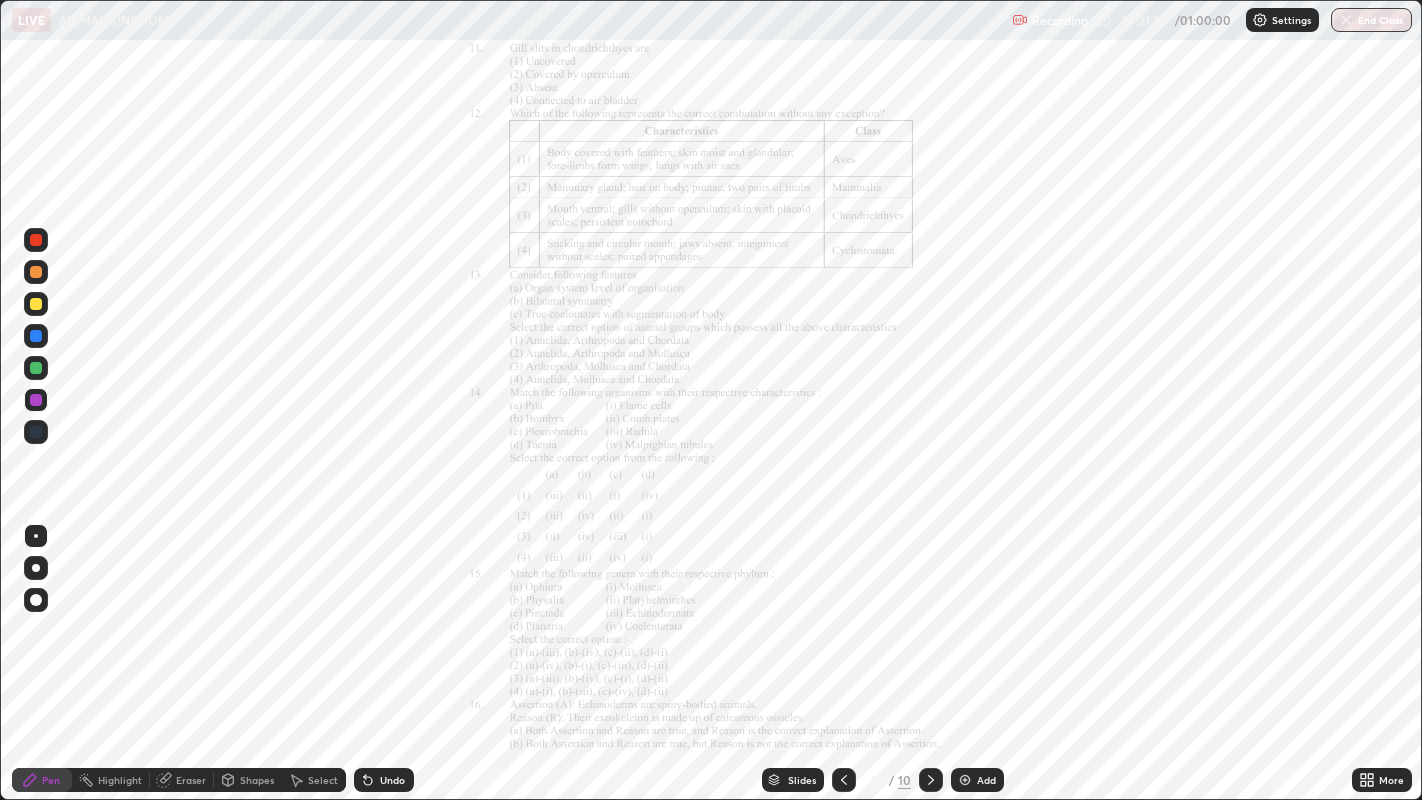 click 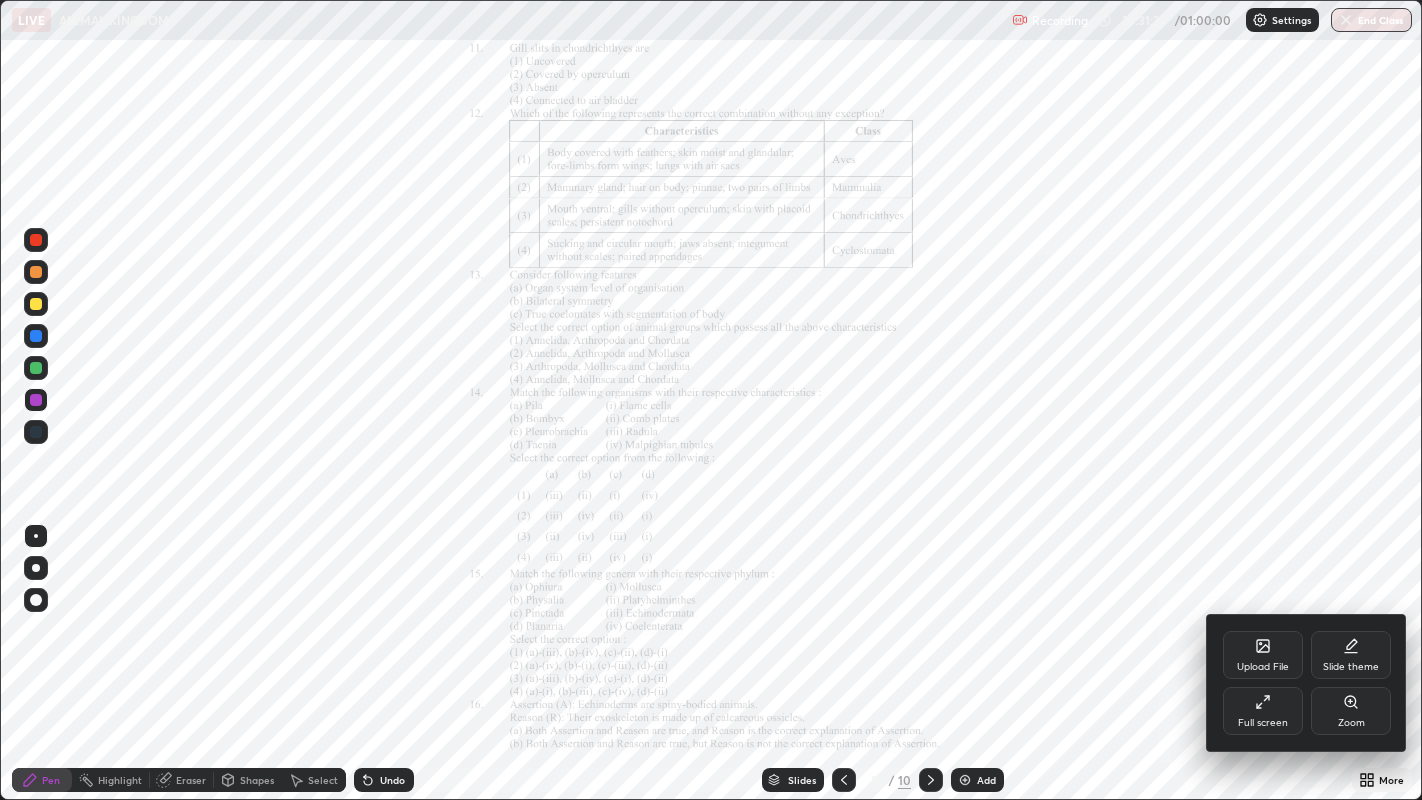 click on "Zoom" at bounding box center [1351, 723] 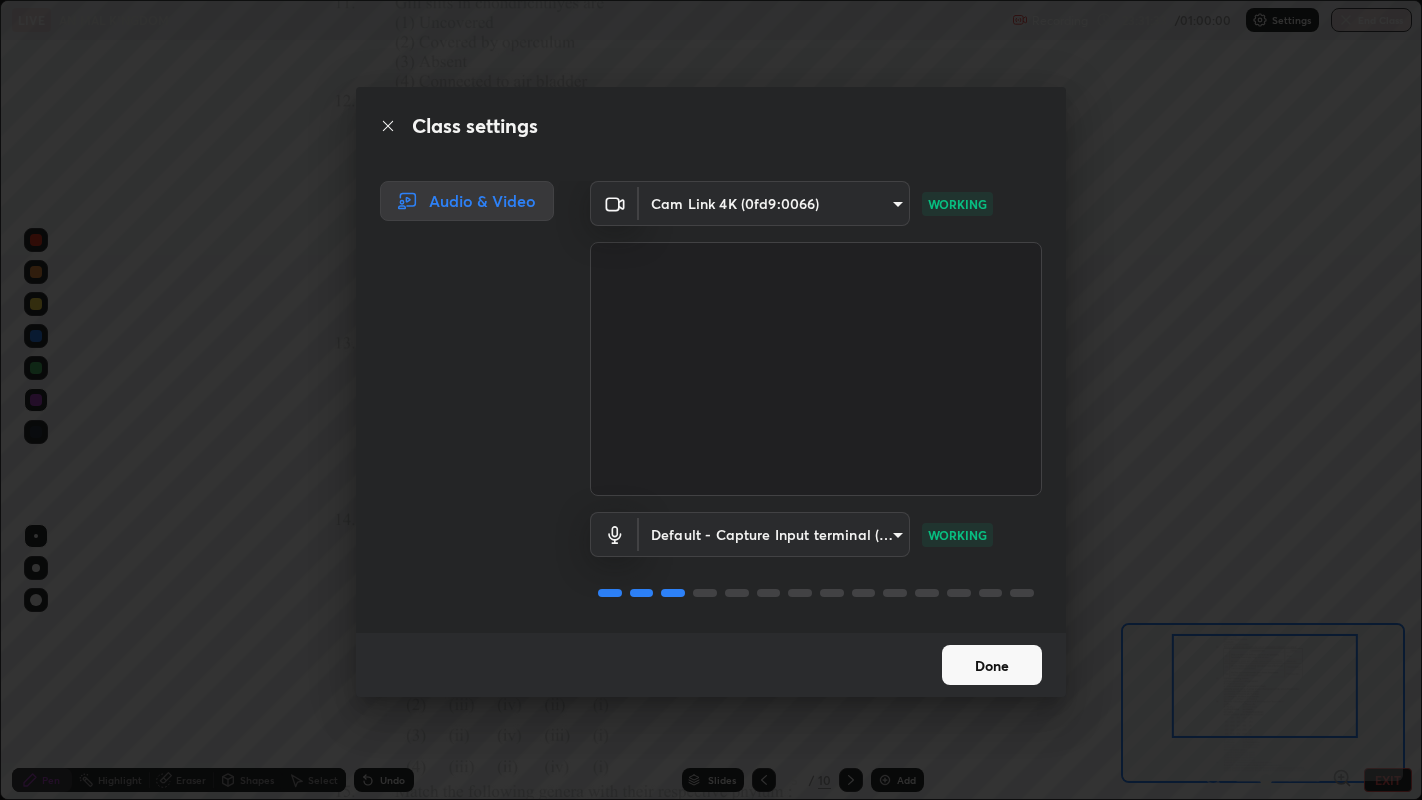 click on "Done" at bounding box center (992, 665) 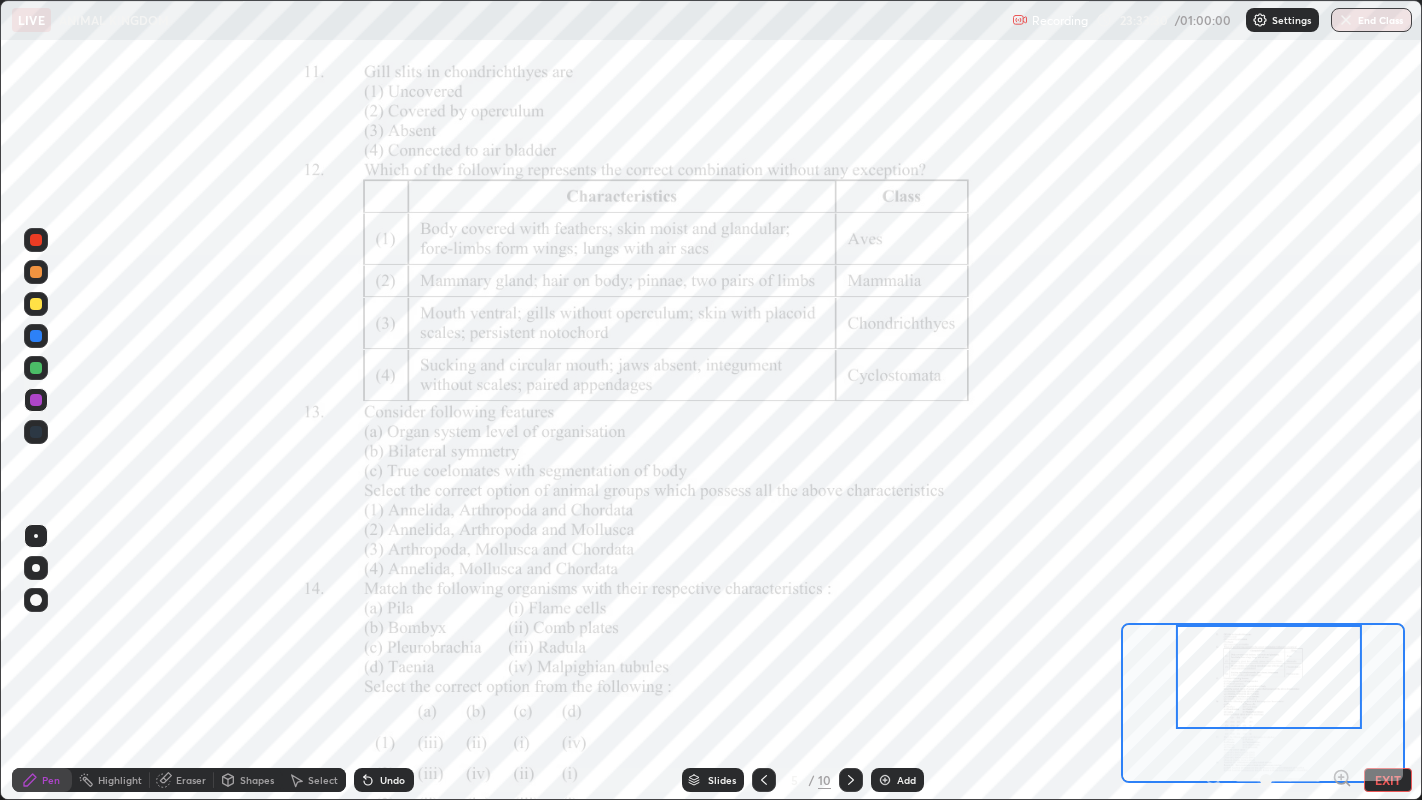 click on "Undo" at bounding box center [384, 780] 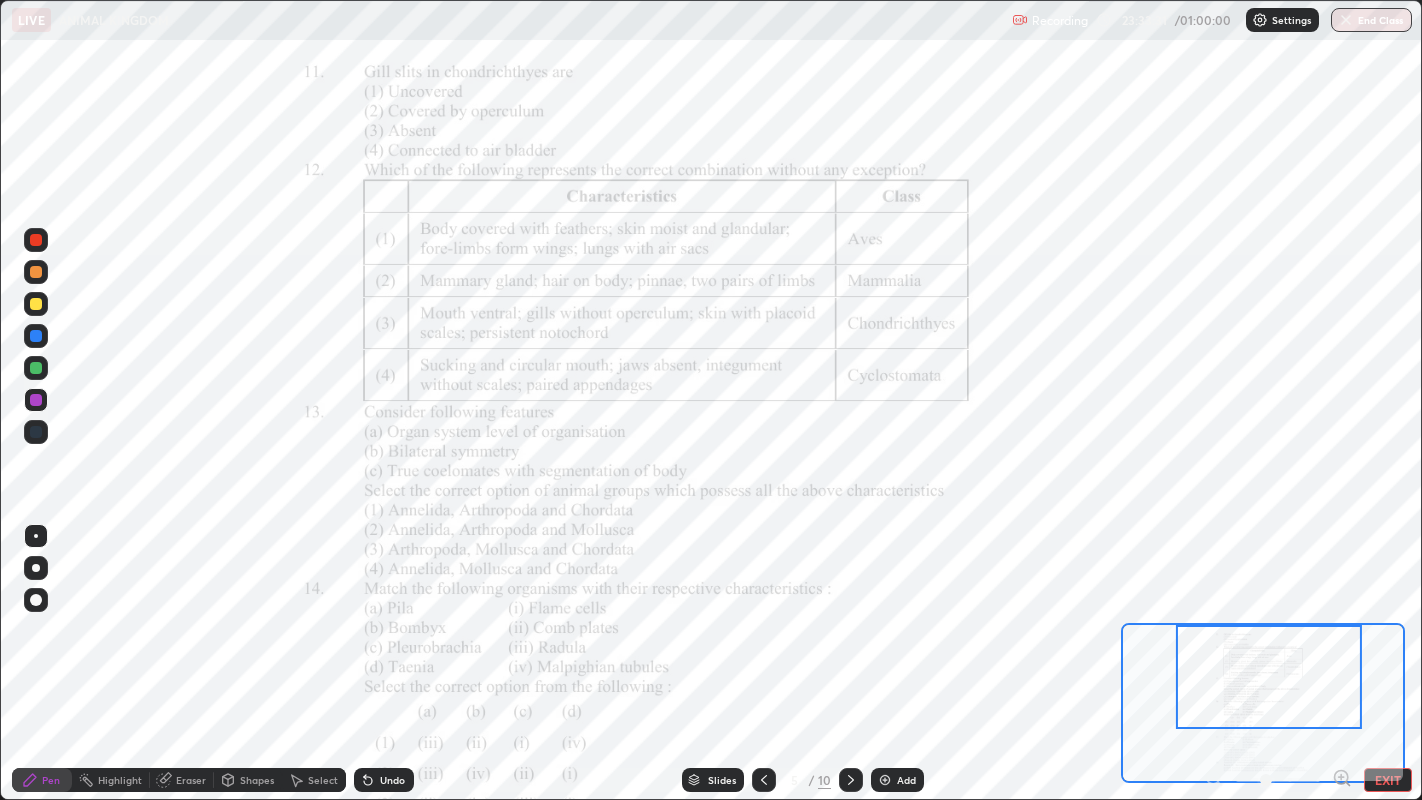 click on "Undo" at bounding box center (384, 780) 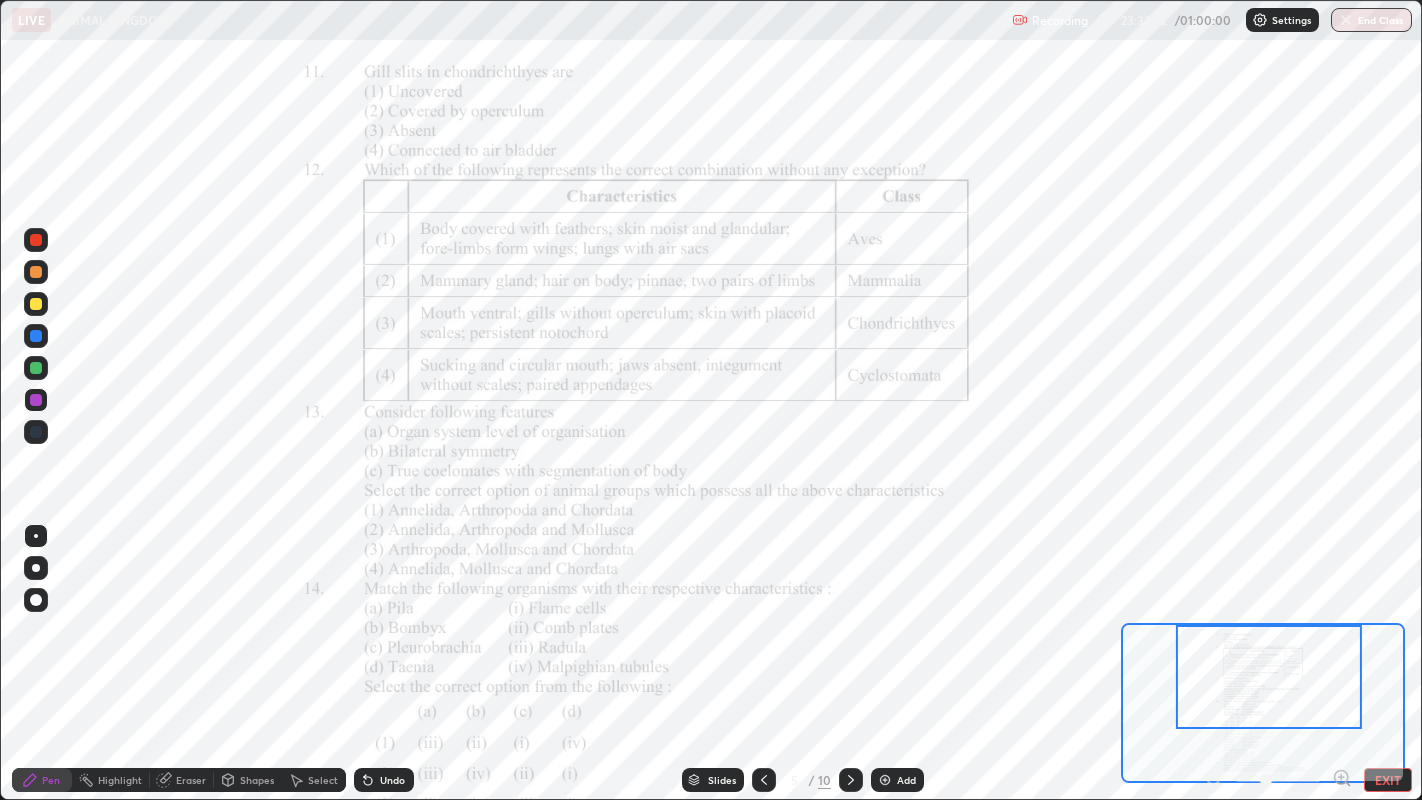click on "Undo" at bounding box center [384, 780] 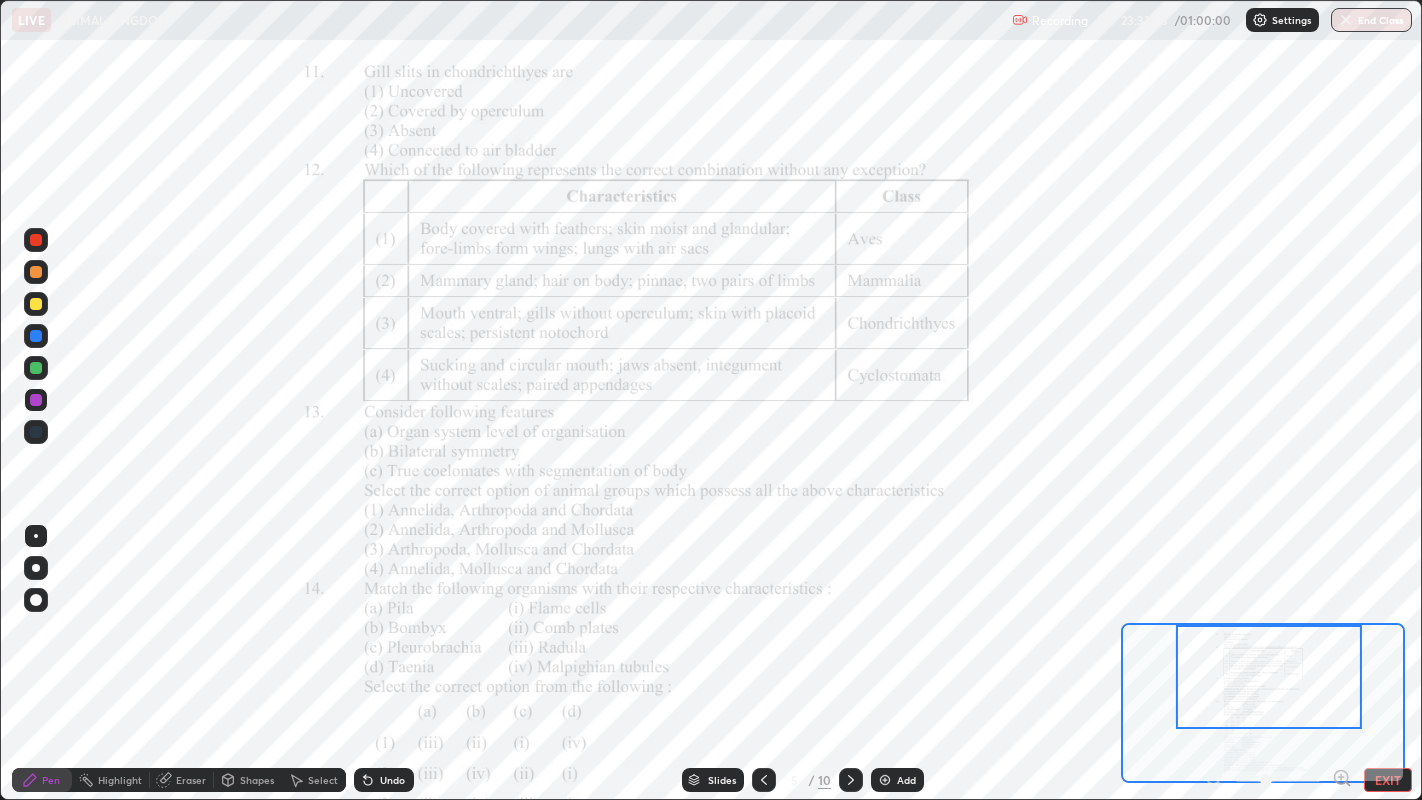 click on "Undo" at bounding box center (384, 780) 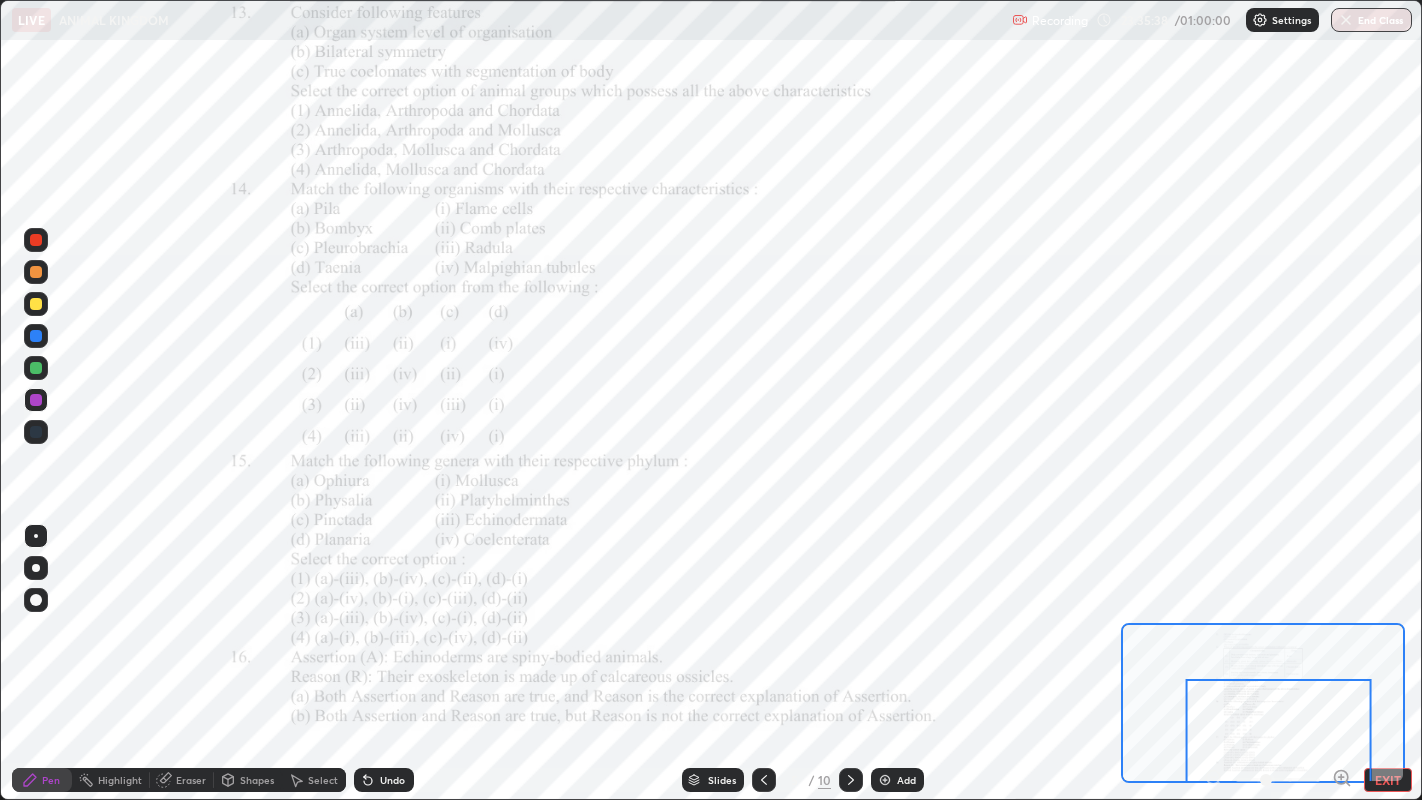 click 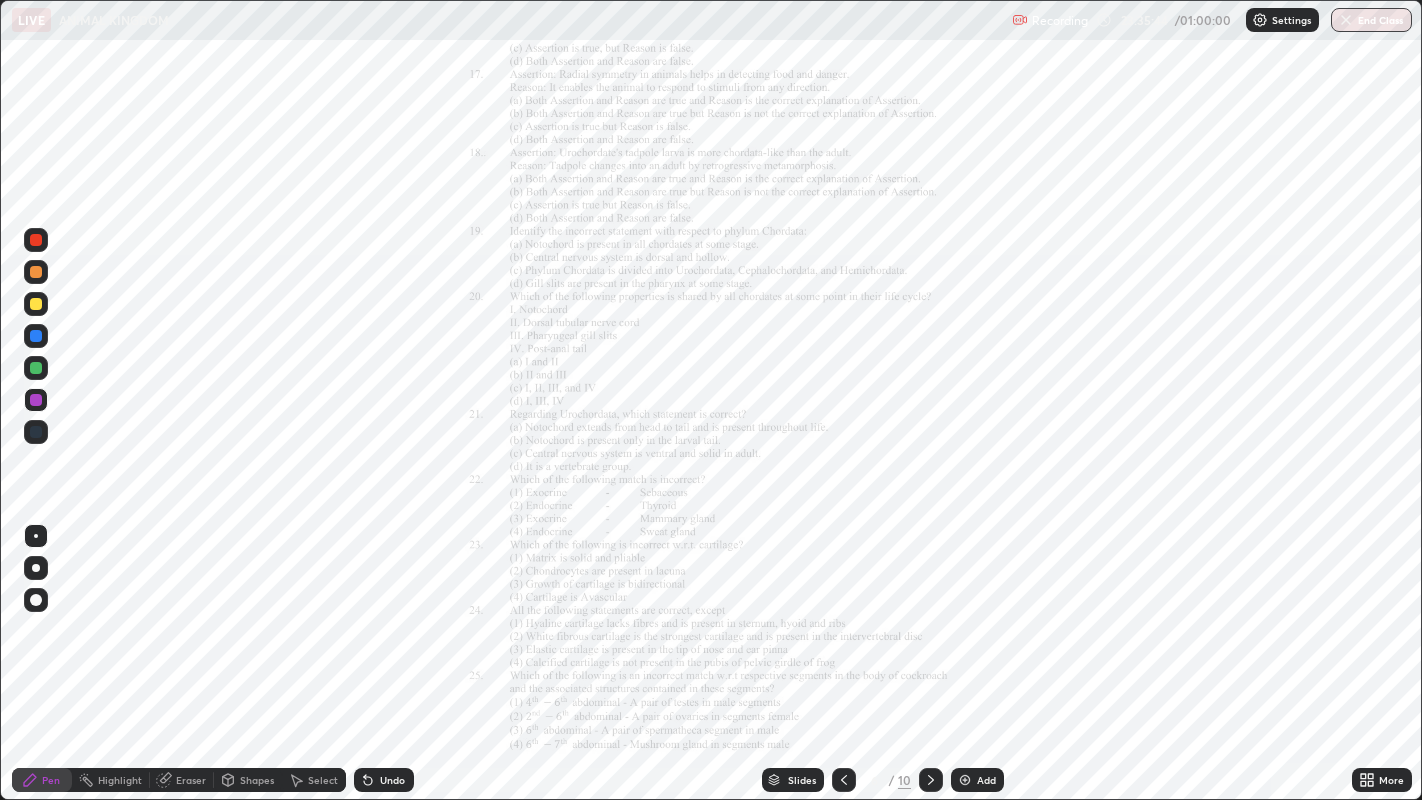 click 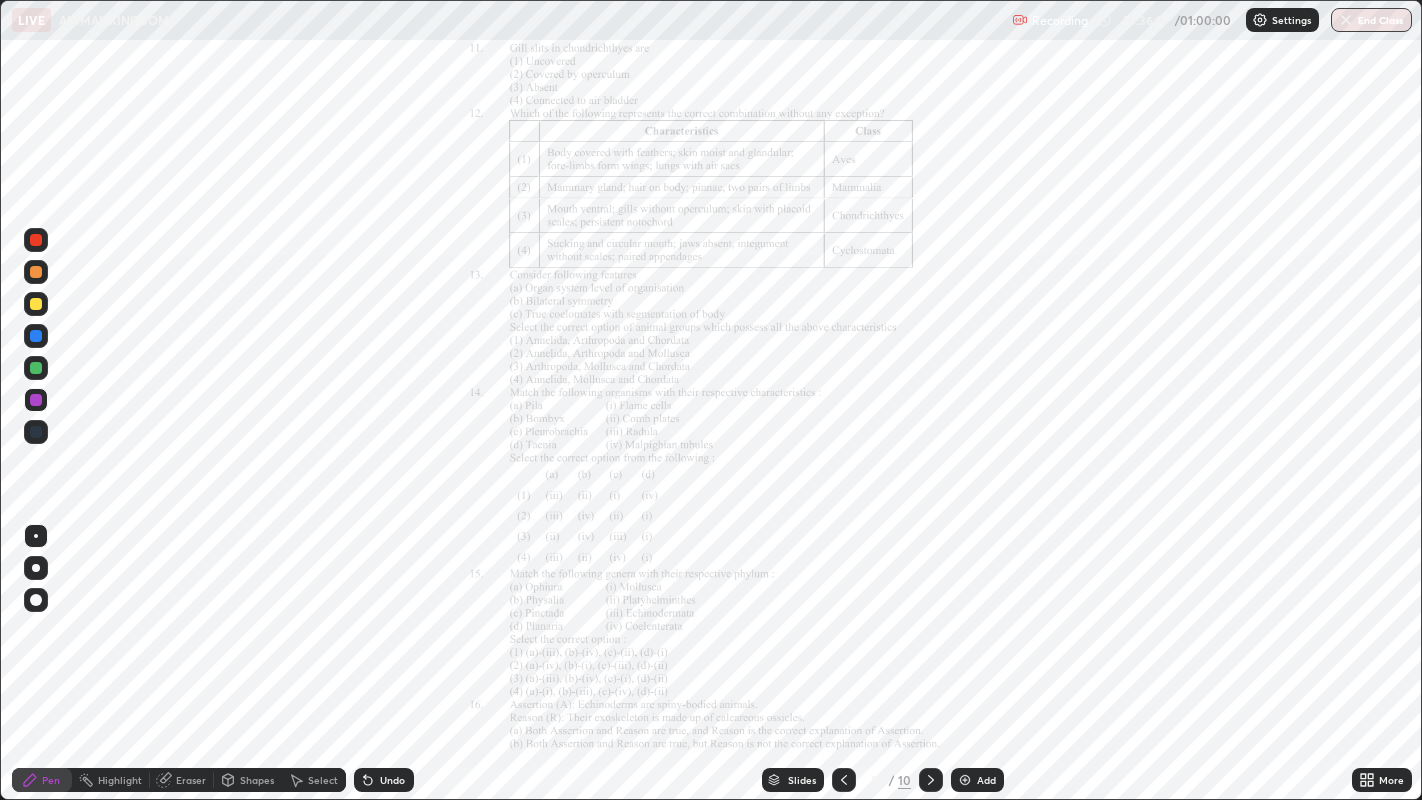 click 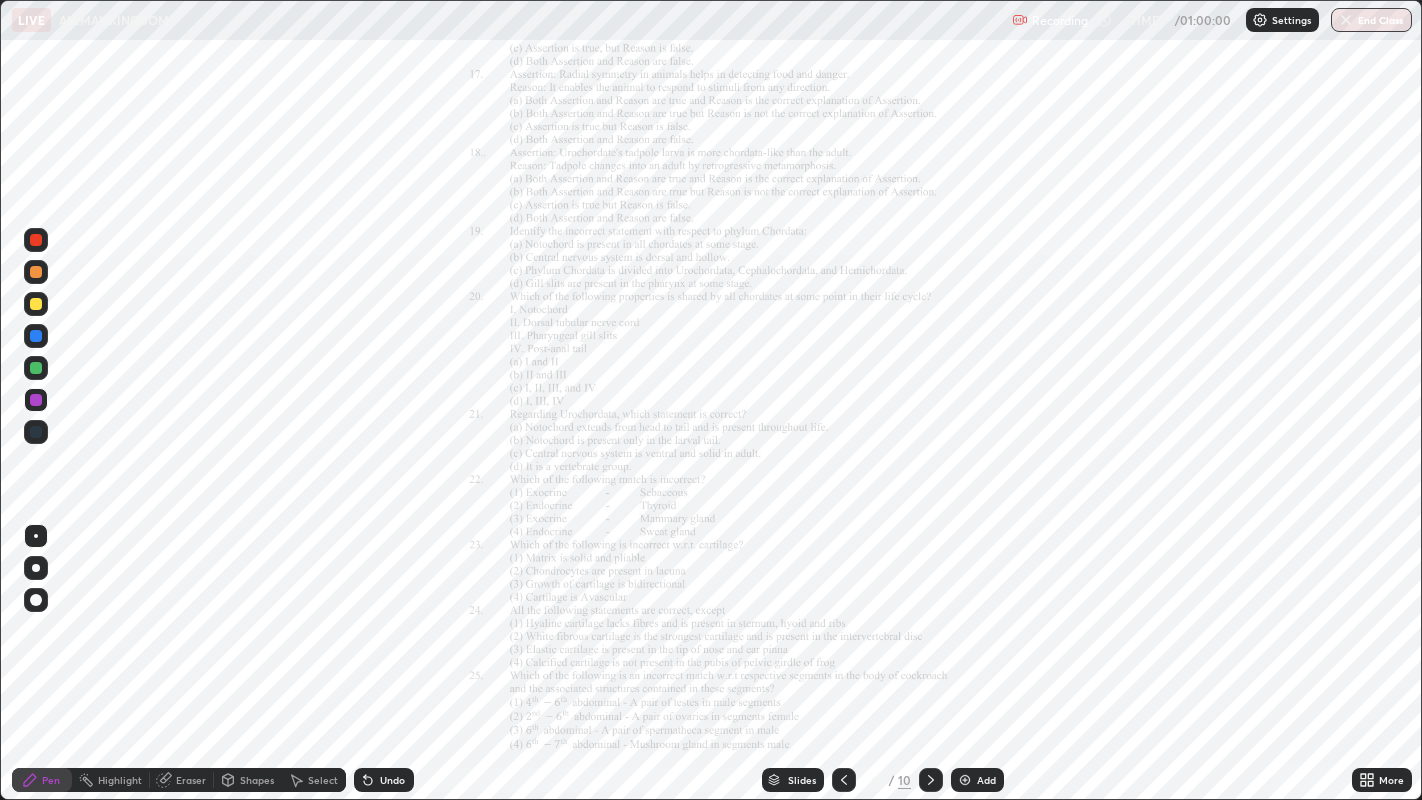 click 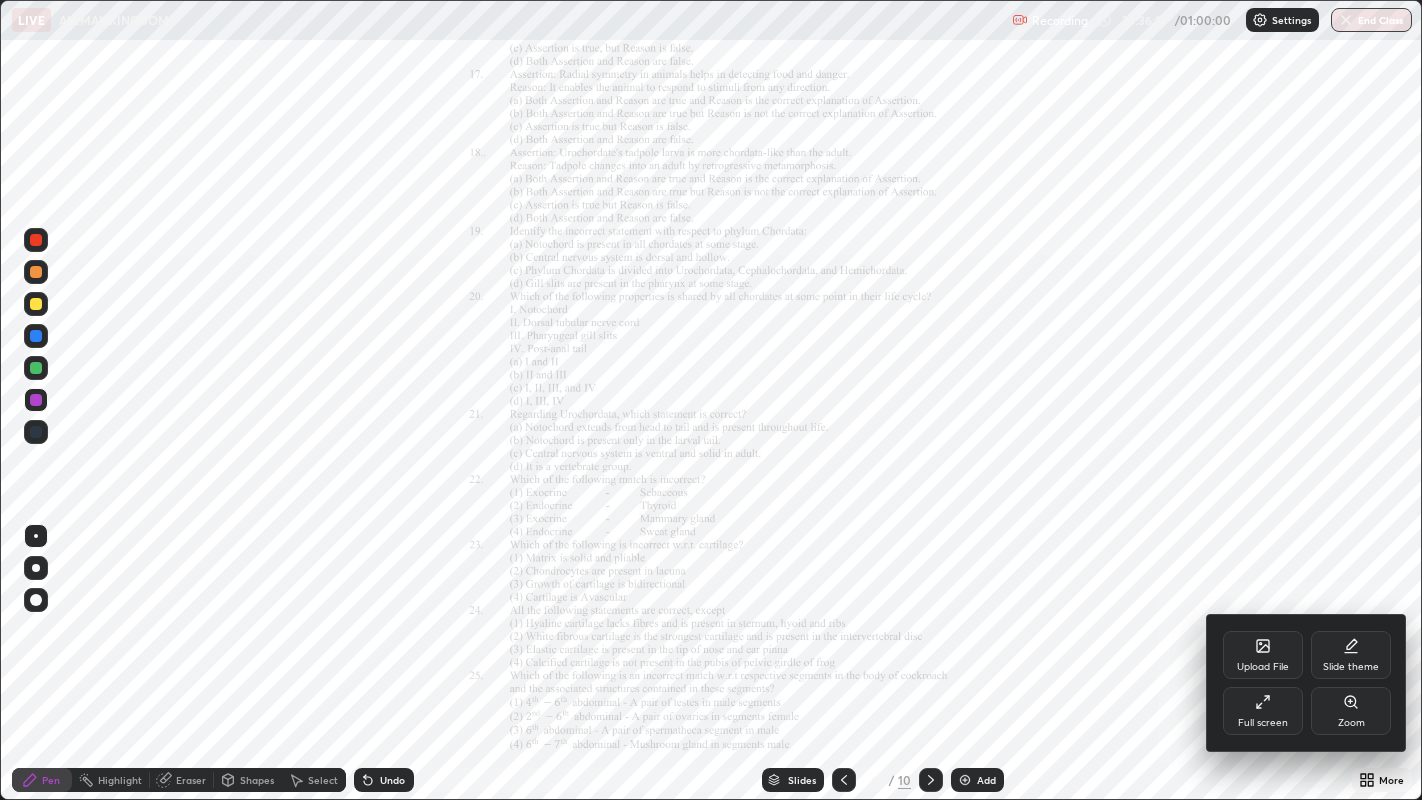 click on "Zoom" at bounding box center [1351, 723] 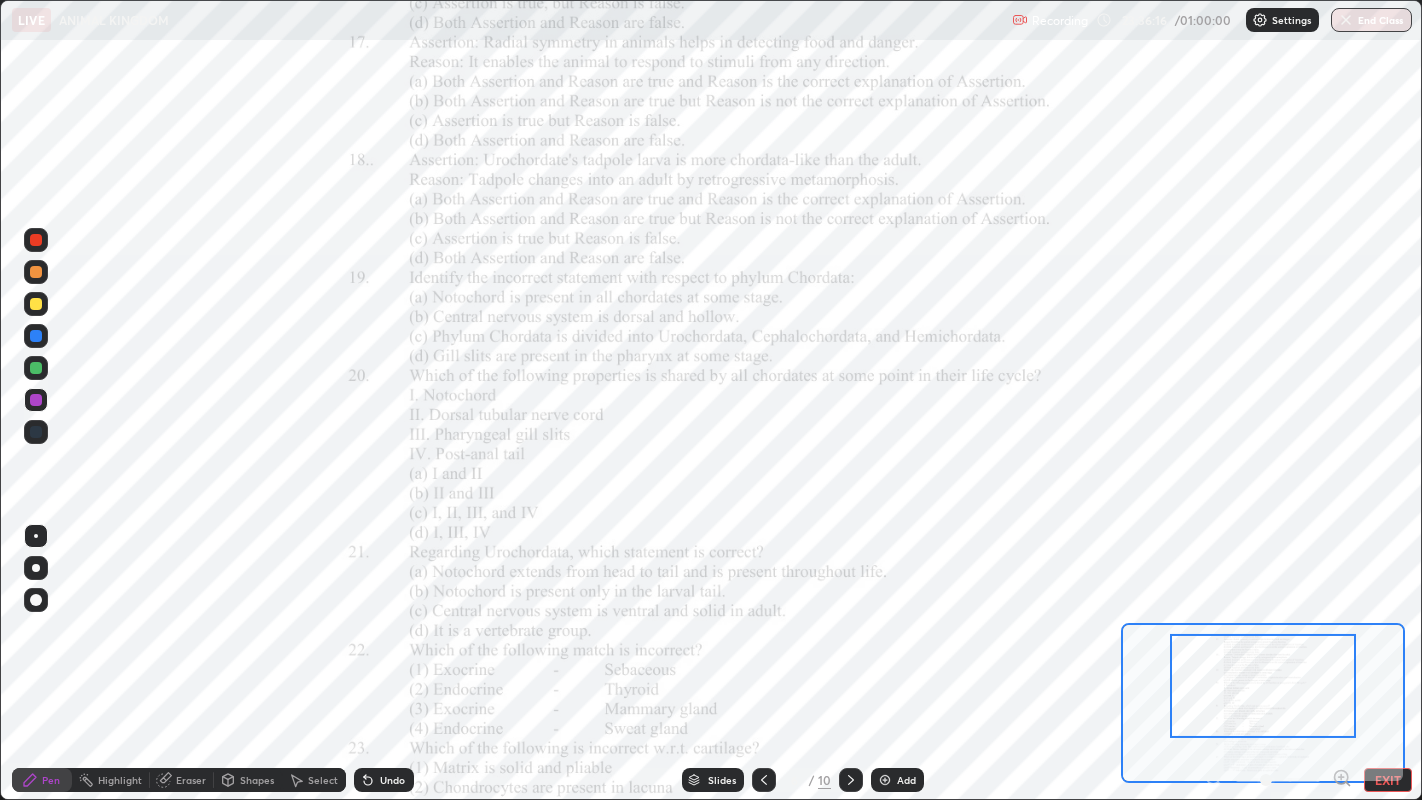 click 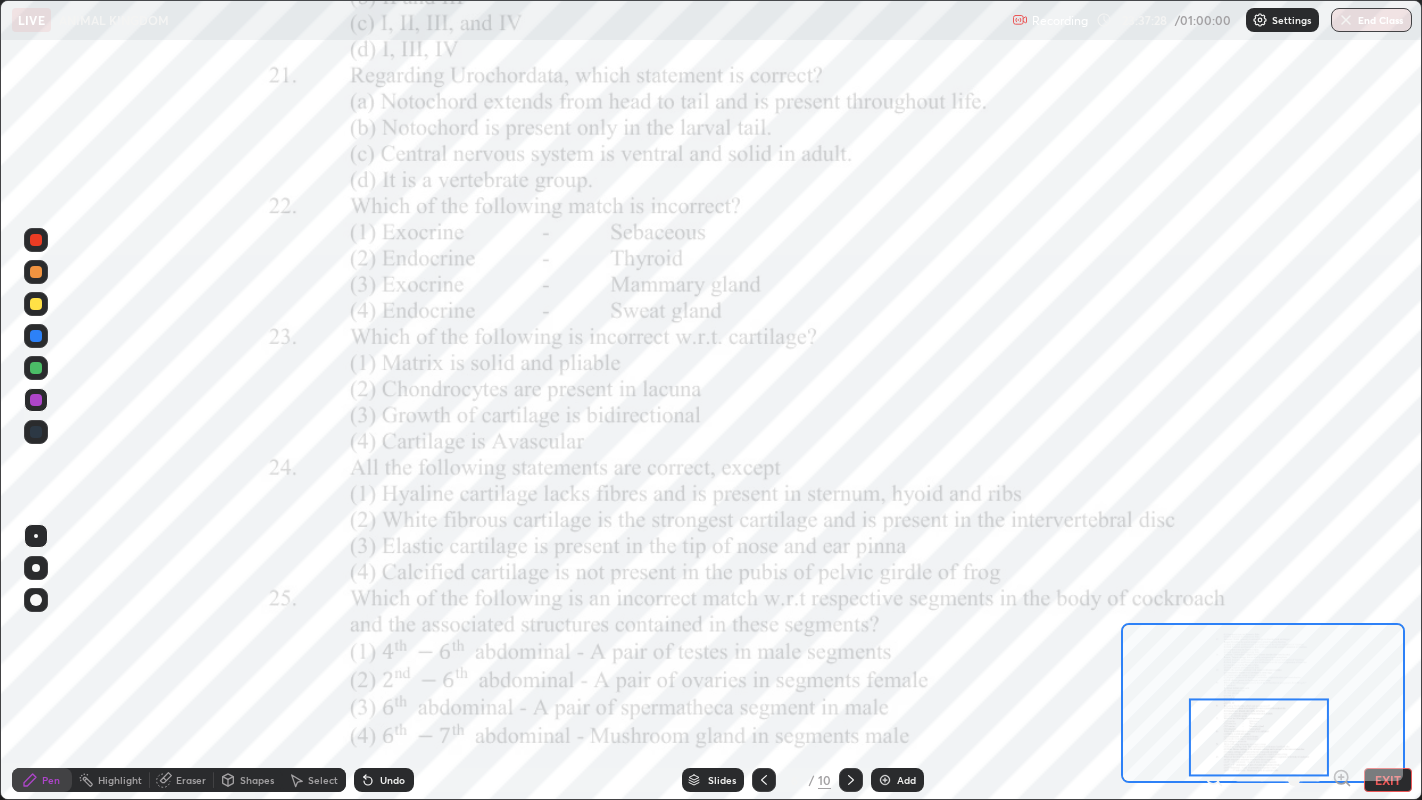 click on "Undo" at bounding box center (384, 780) 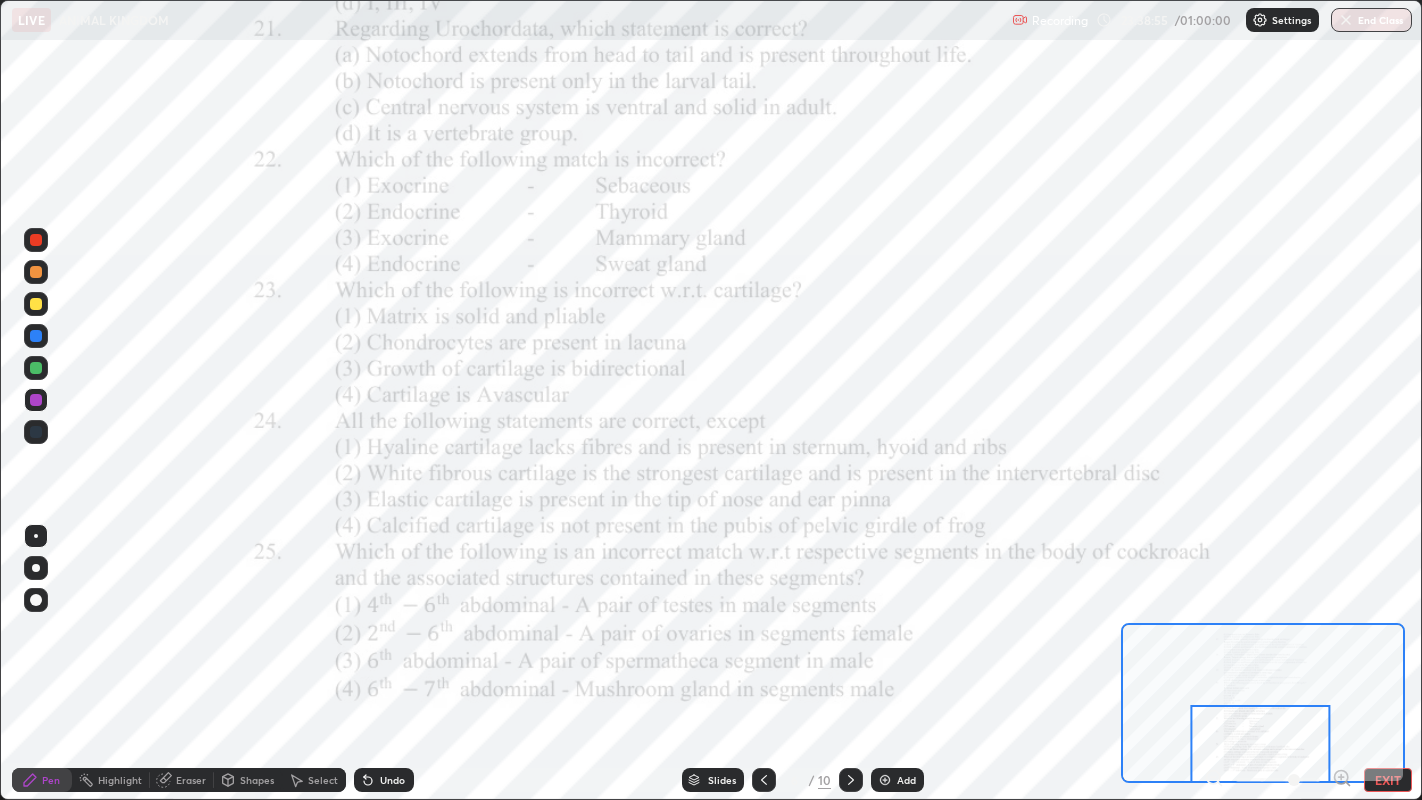click on "EXIT" at bounding box center [1388, 780] 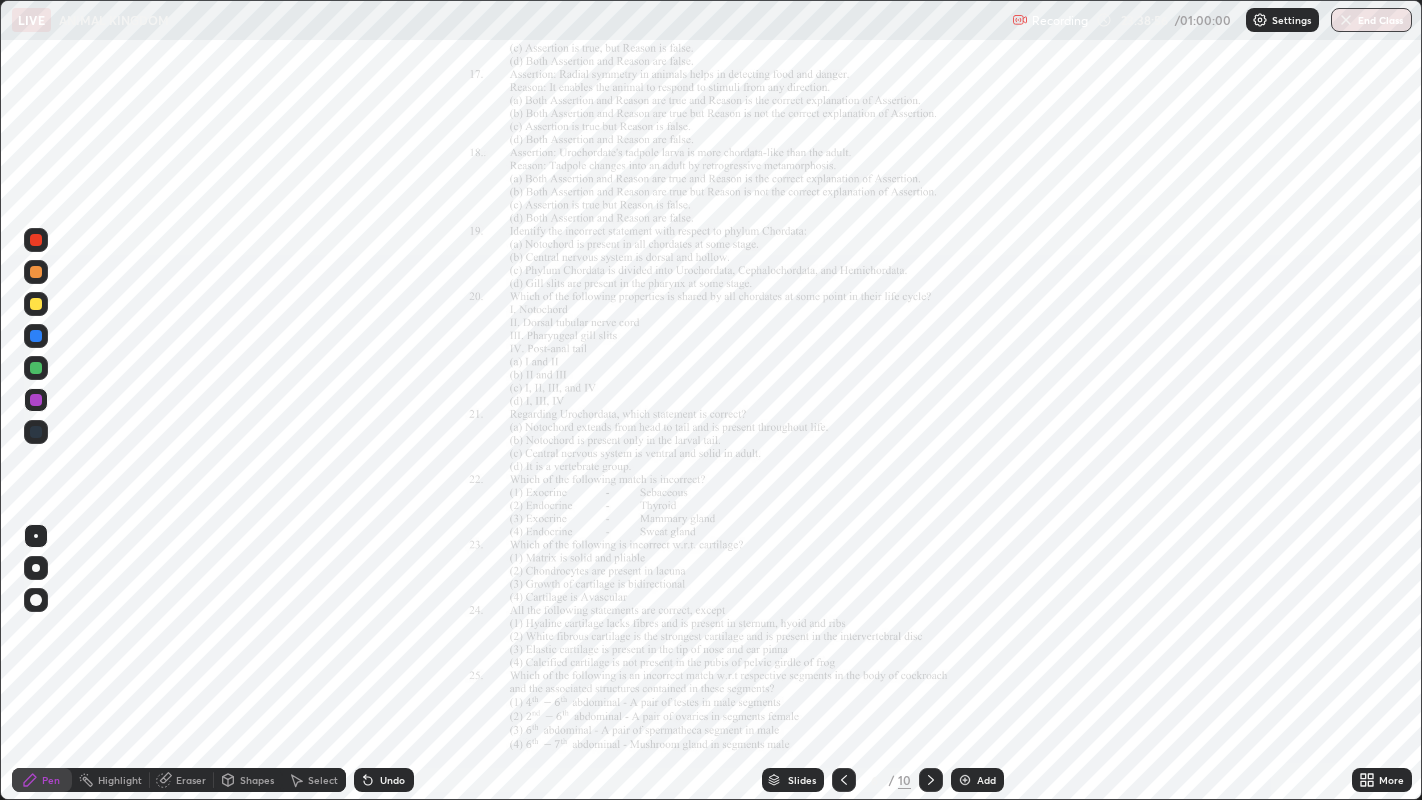 click 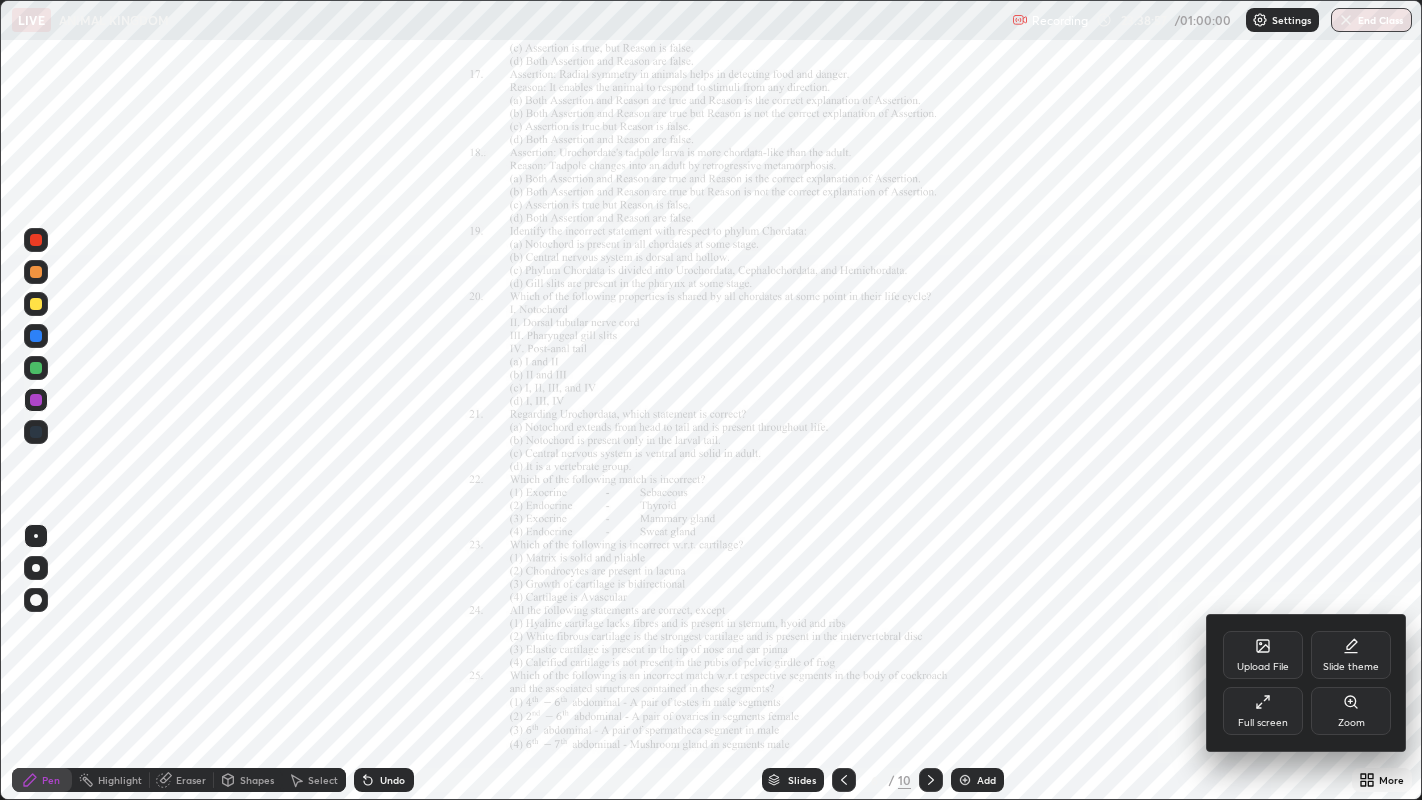 click on "Full screen" at bounding box center (1263, 711) 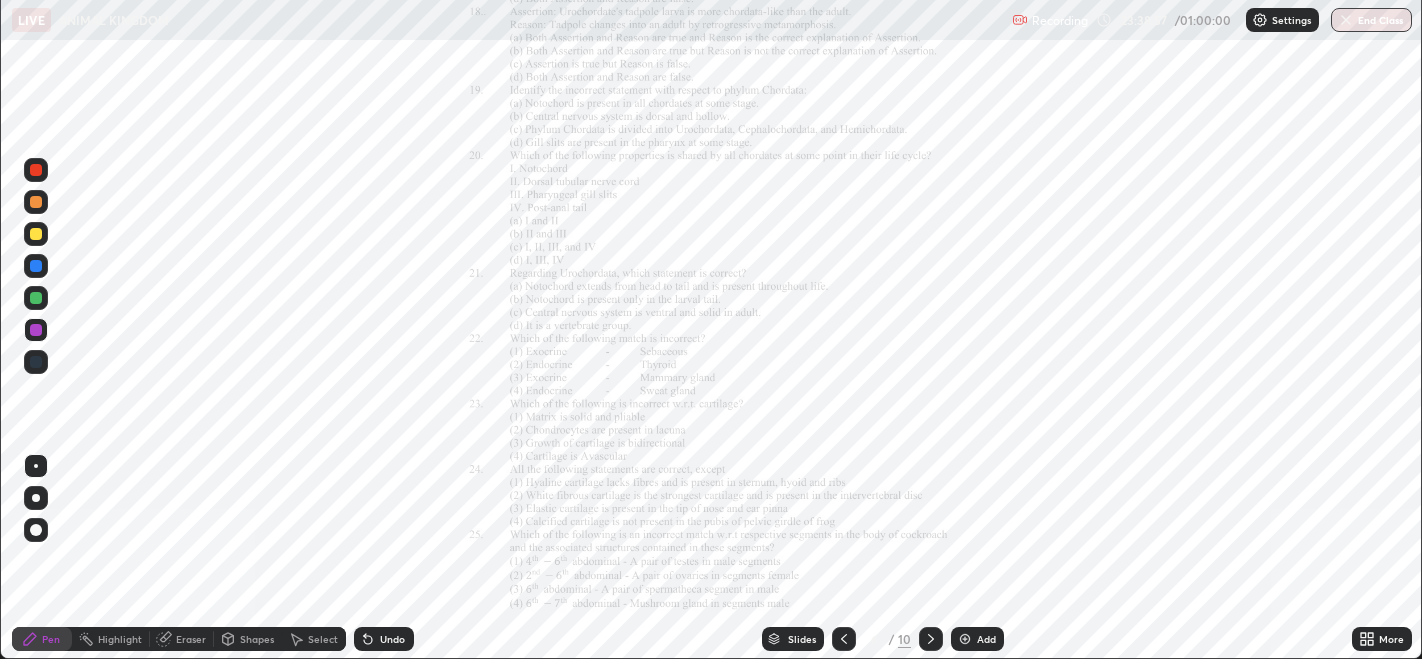 scroll, scrollTop: 658, scrollLeft: 1422, axis: both 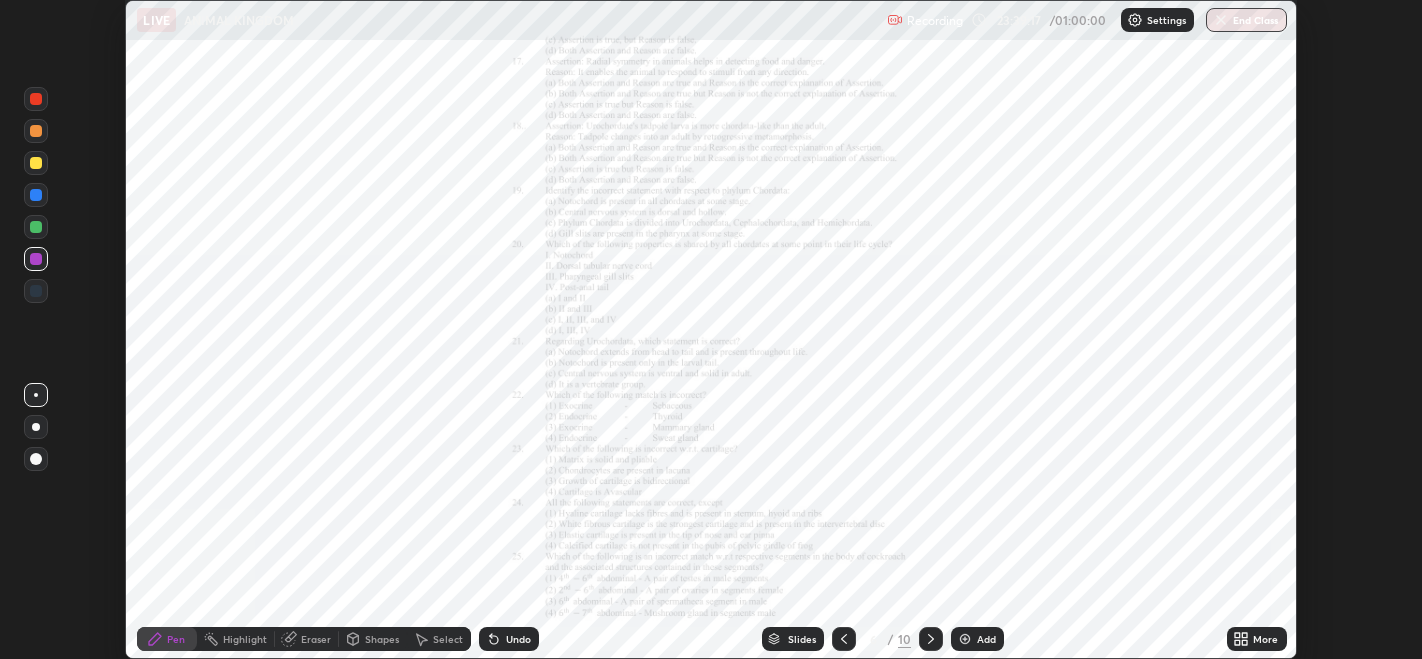 click on "More" at bounding box center [1257, 639] 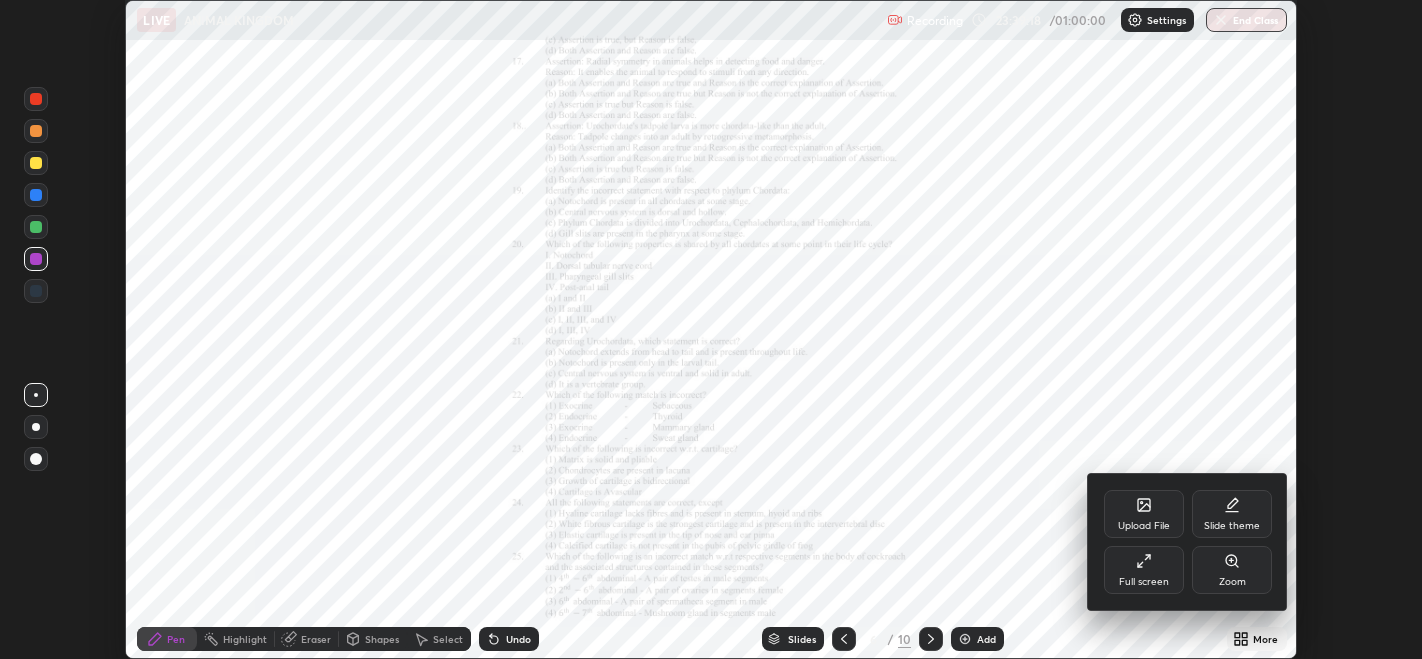 click on "Full screen" at bounding box center [1144, 570] 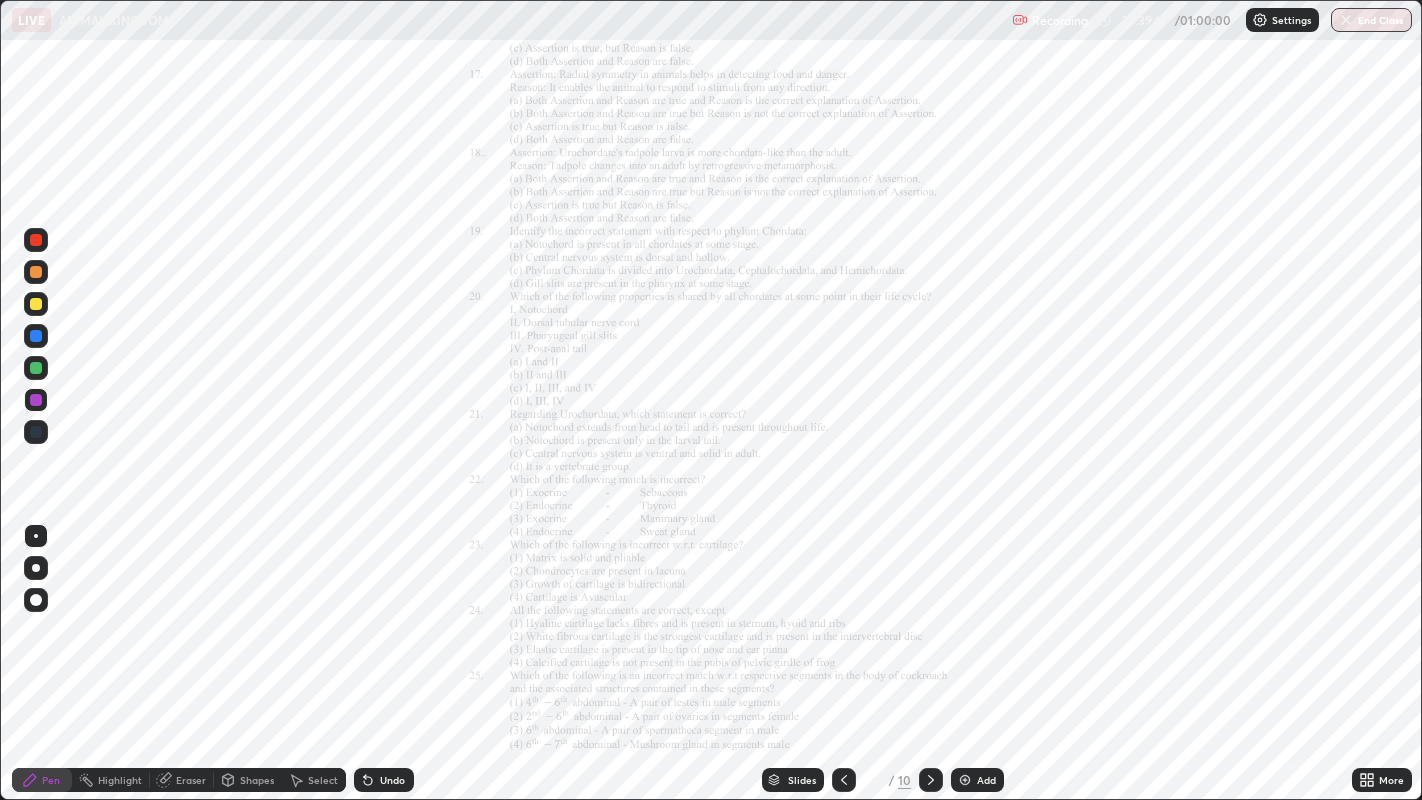 scroll, scrollTop: 99200, scrollLeft: 98577, axis: both 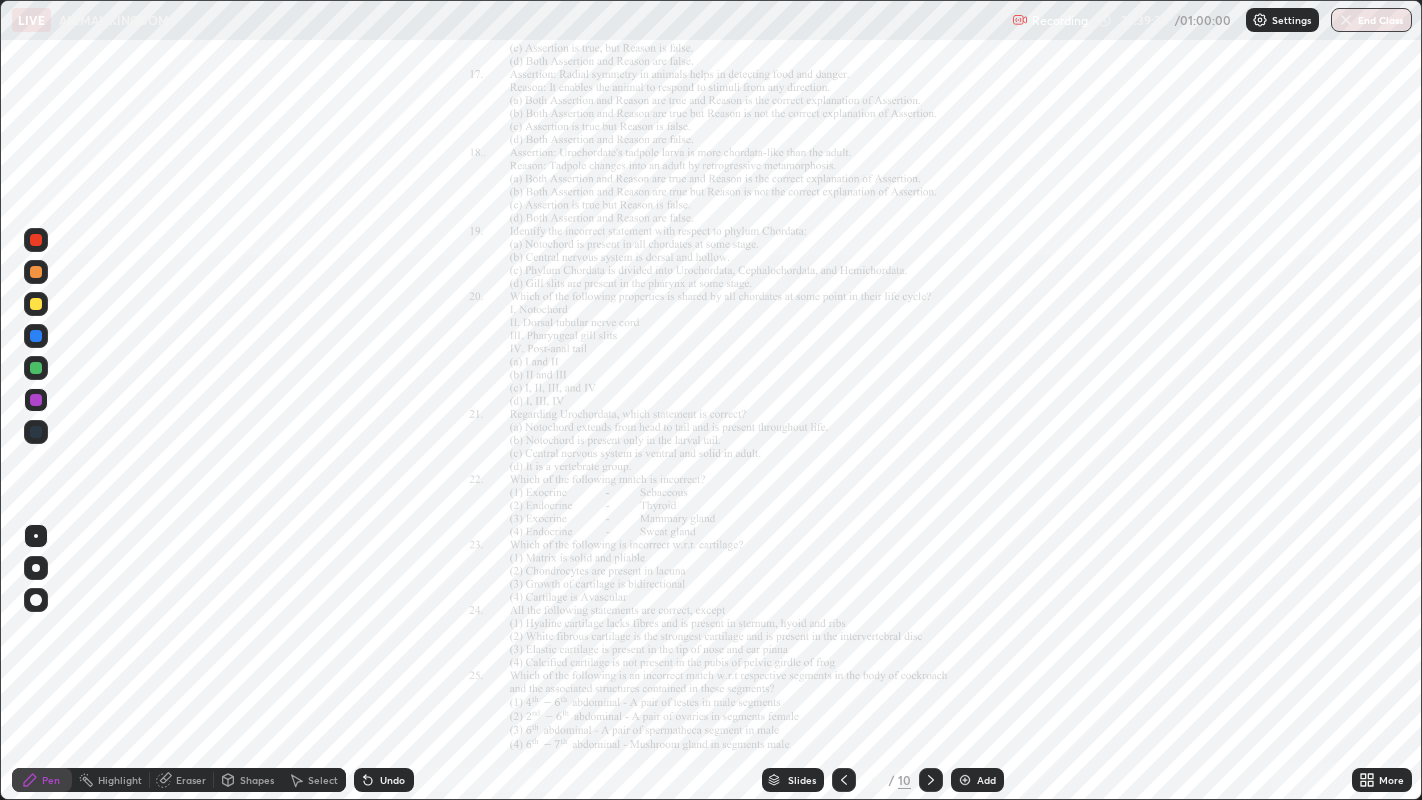 click 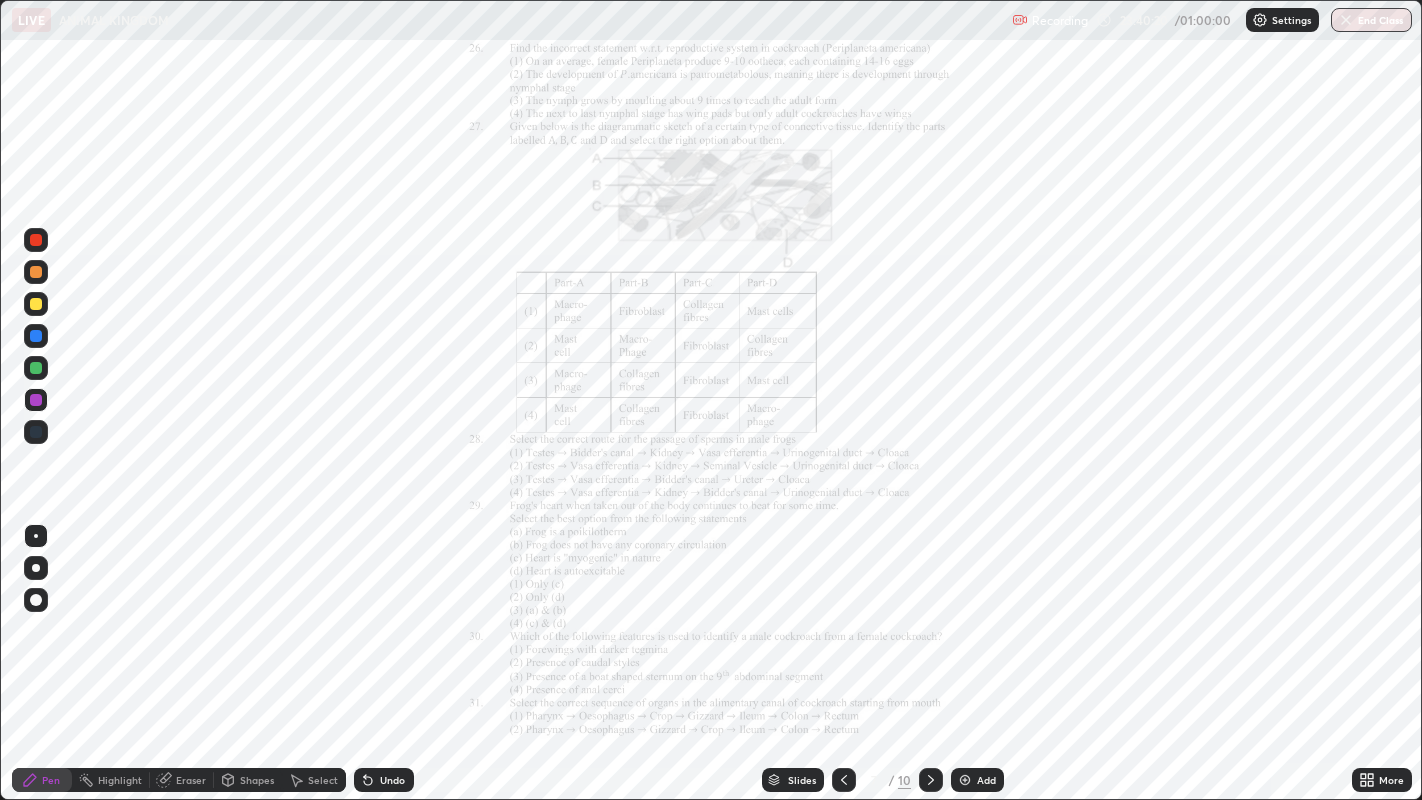 click 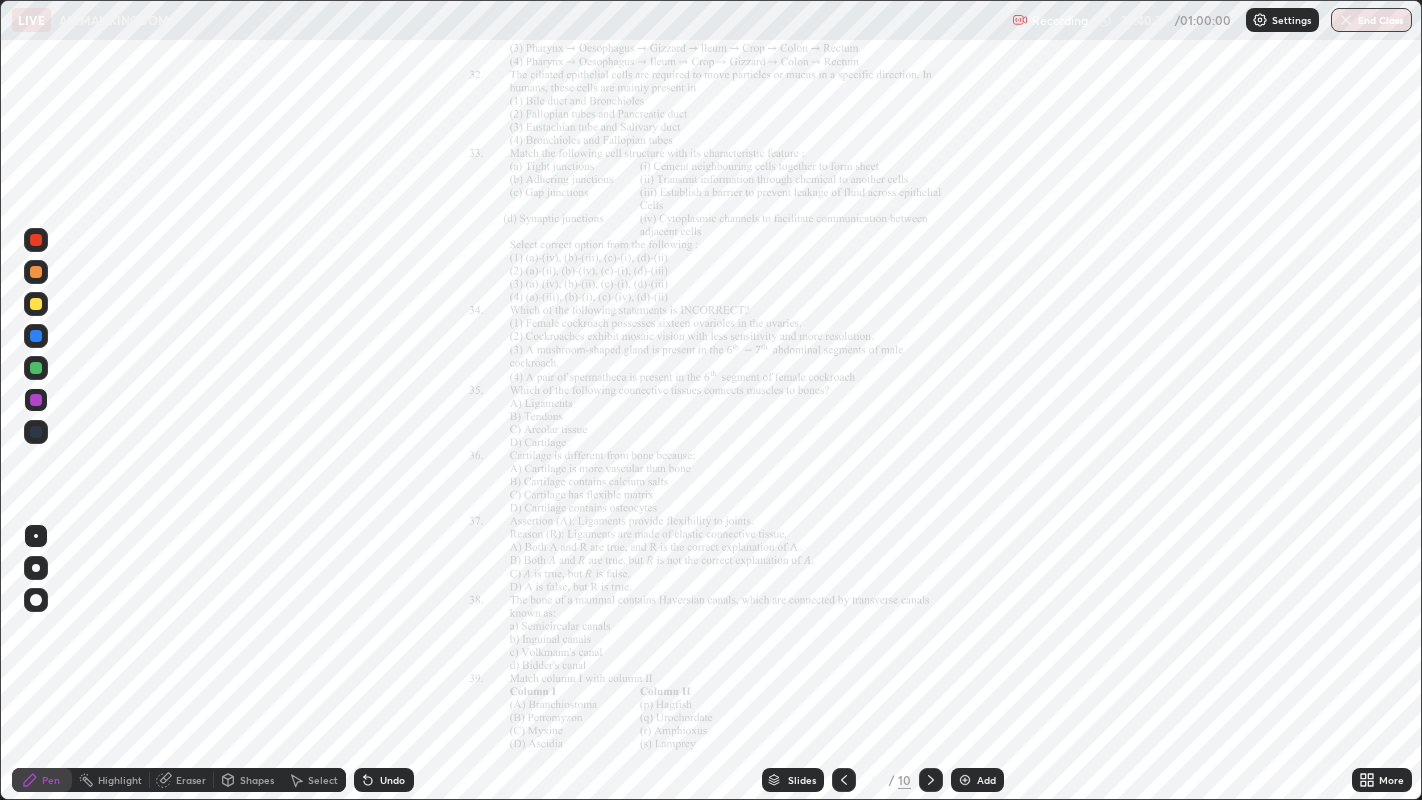 click on "Undo" at bounding box center (392, 780) 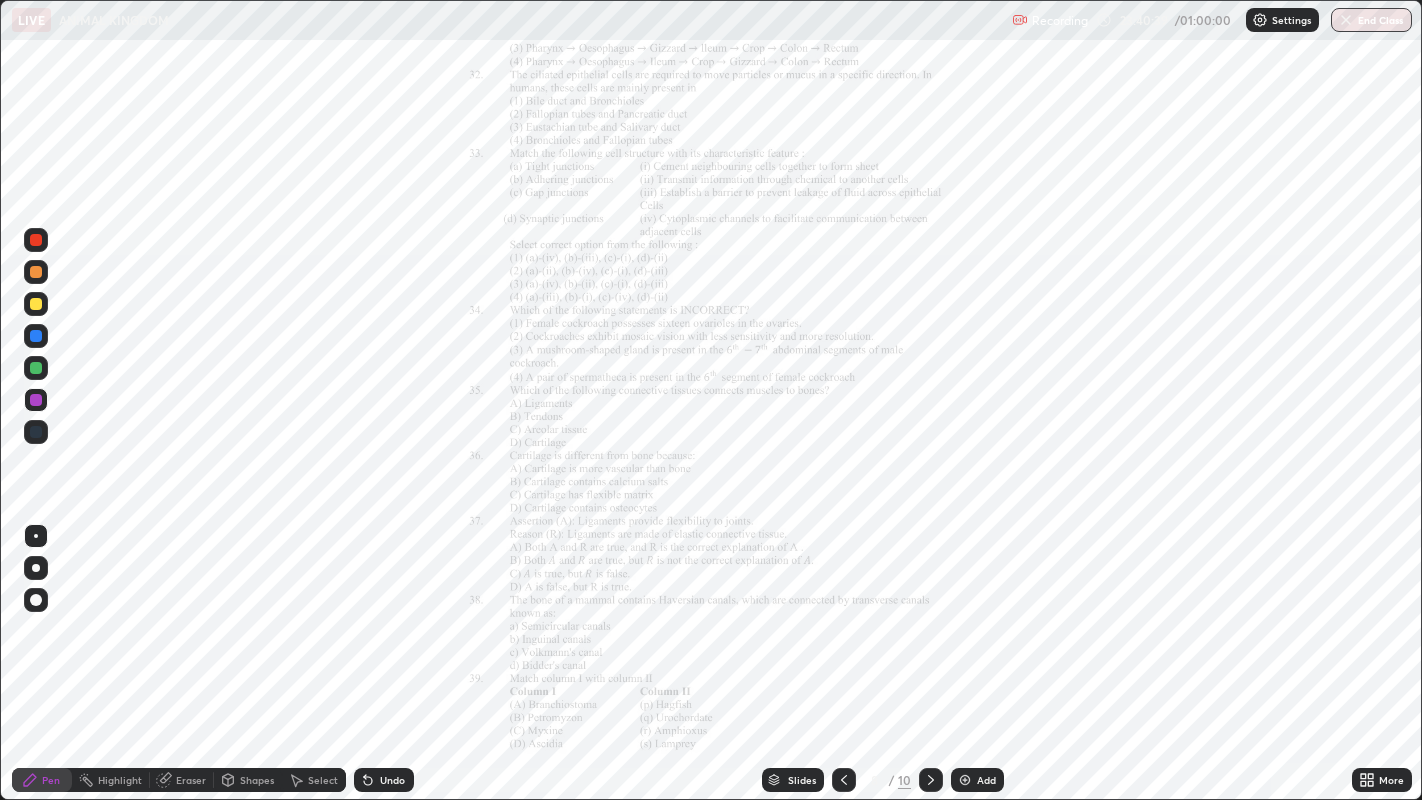 click on "Undo" at bounding box center (384, 780) 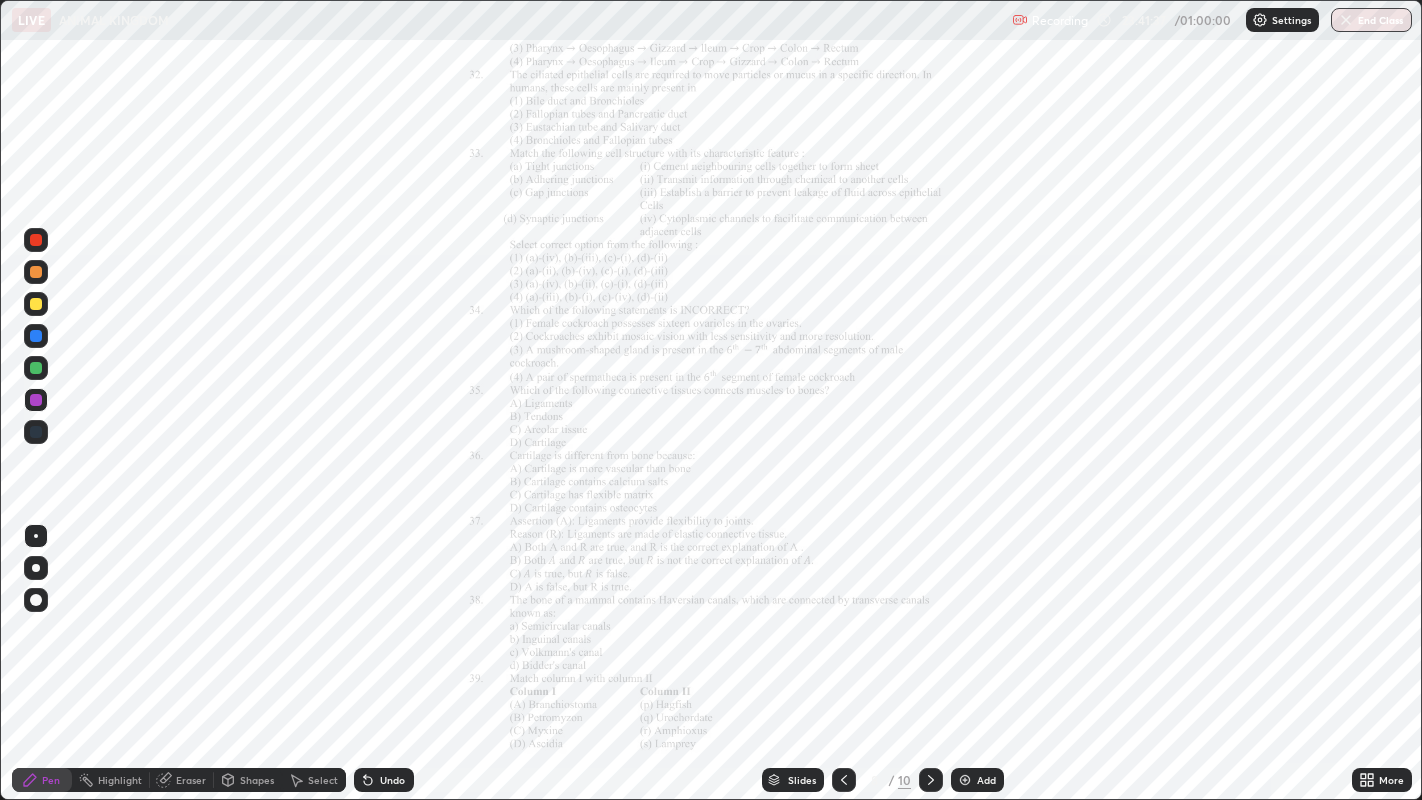 click on "Undo" at bounding box center (392, 780) 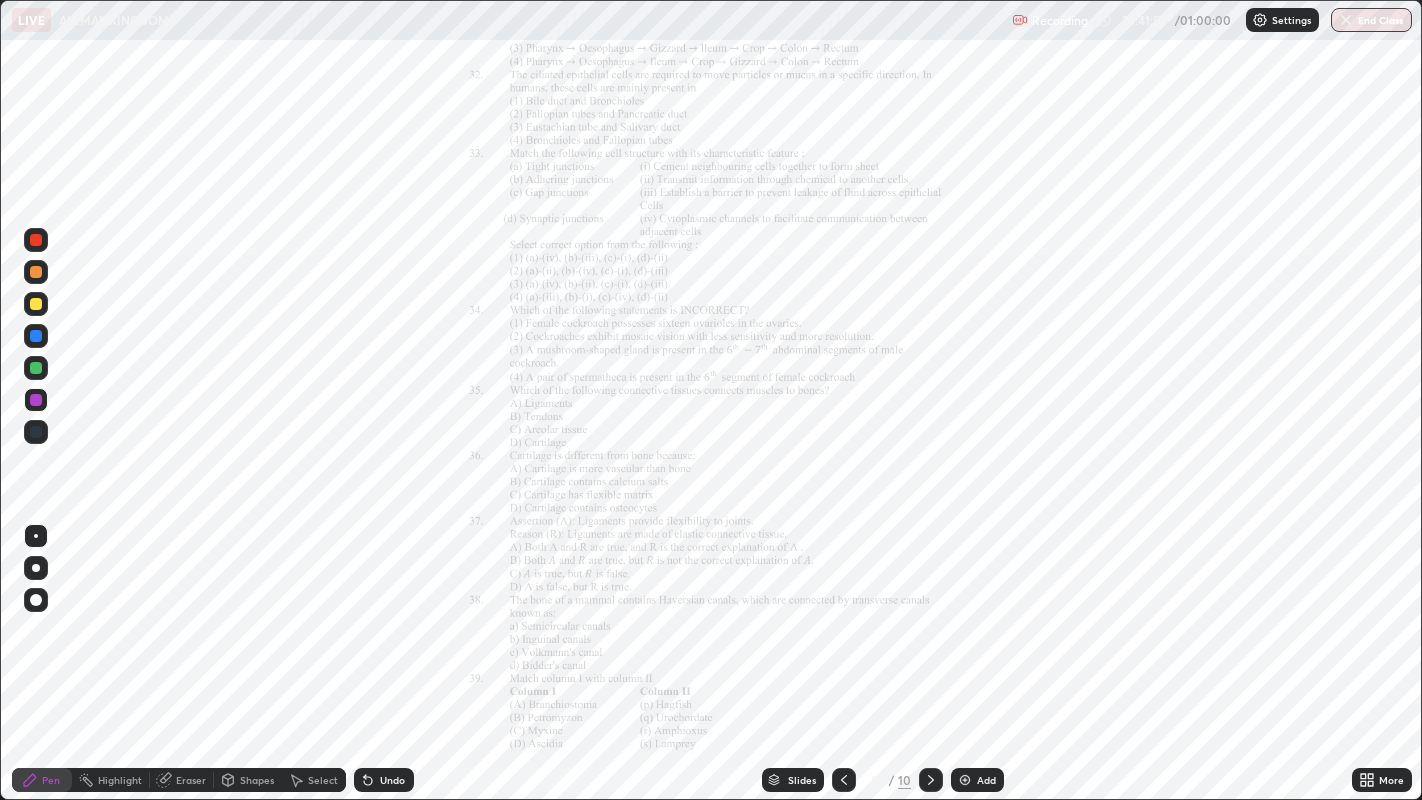 click 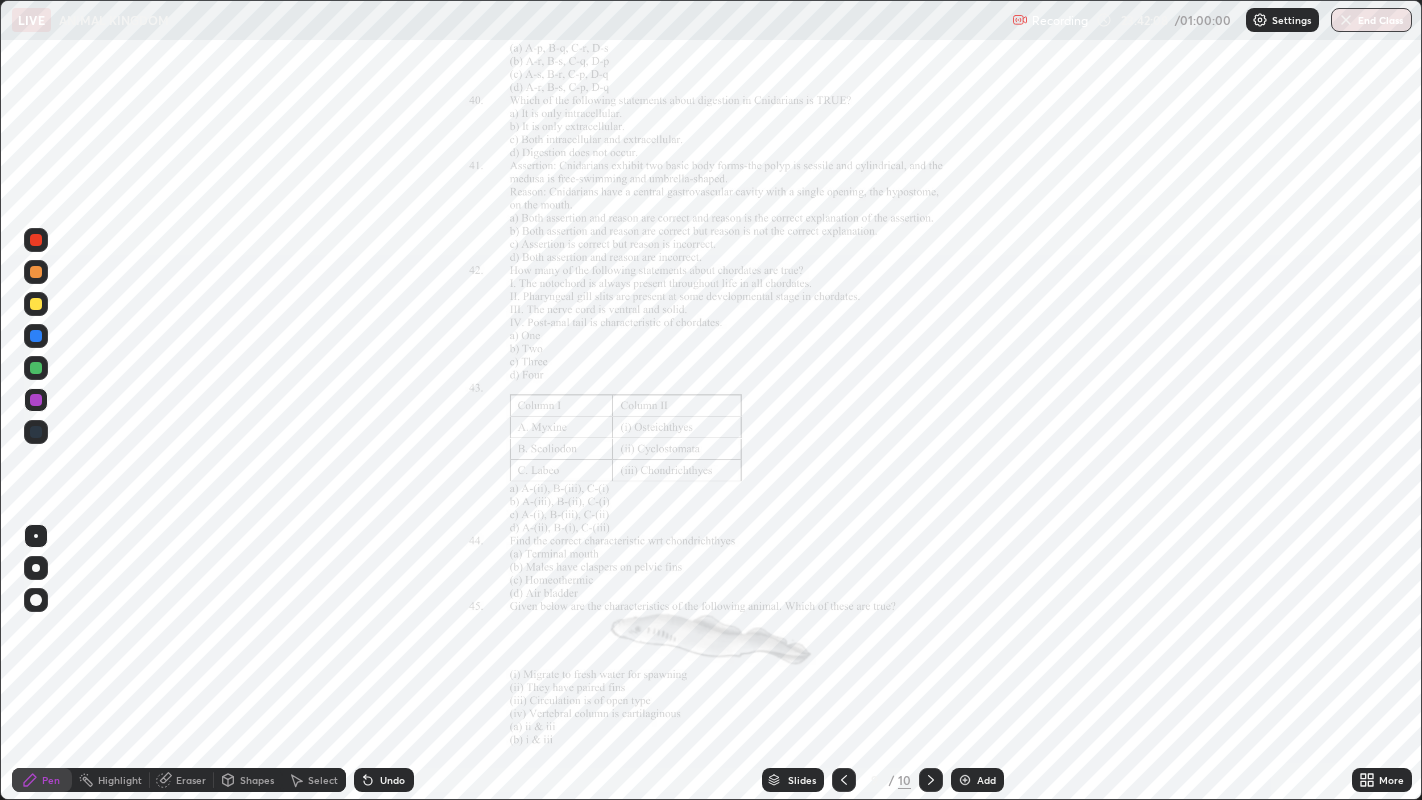 click 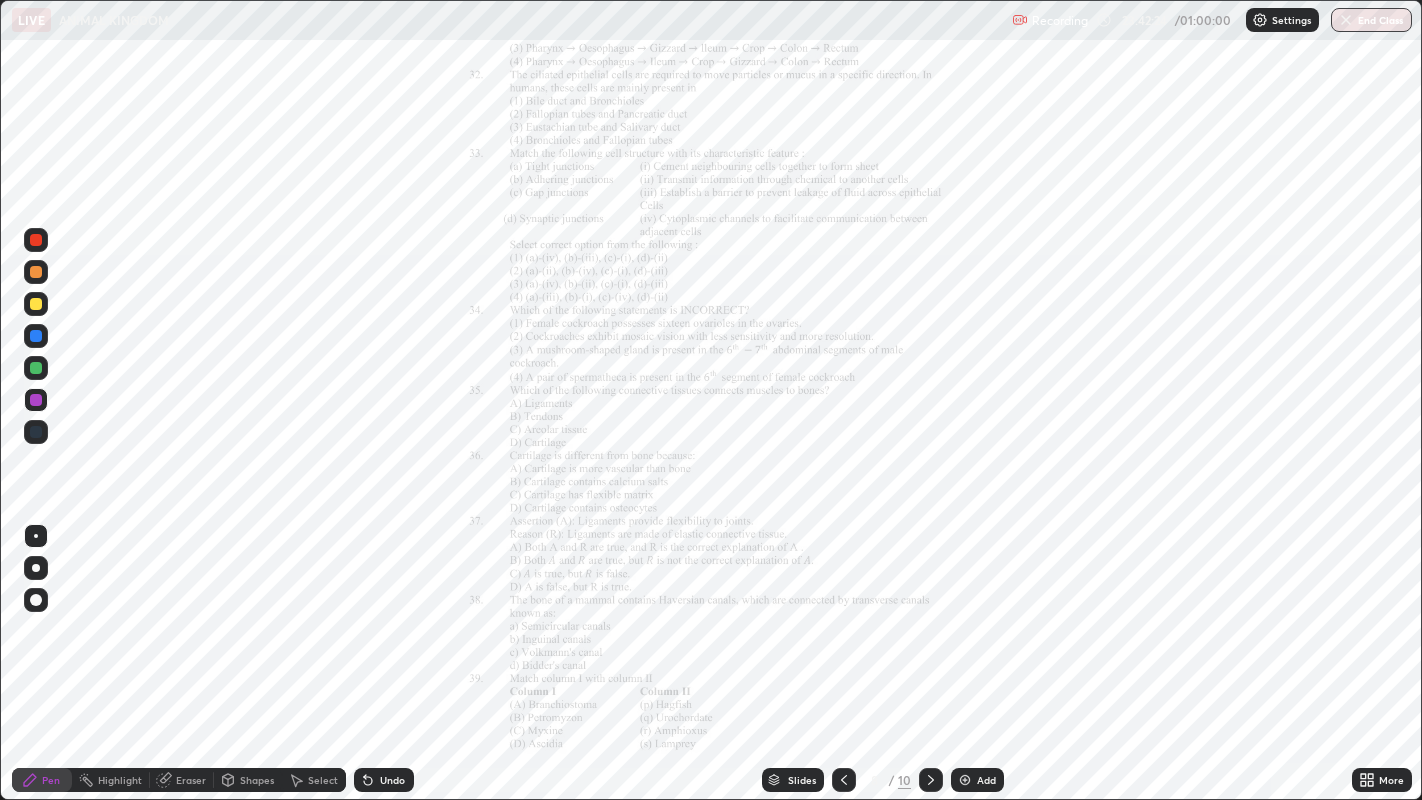 click 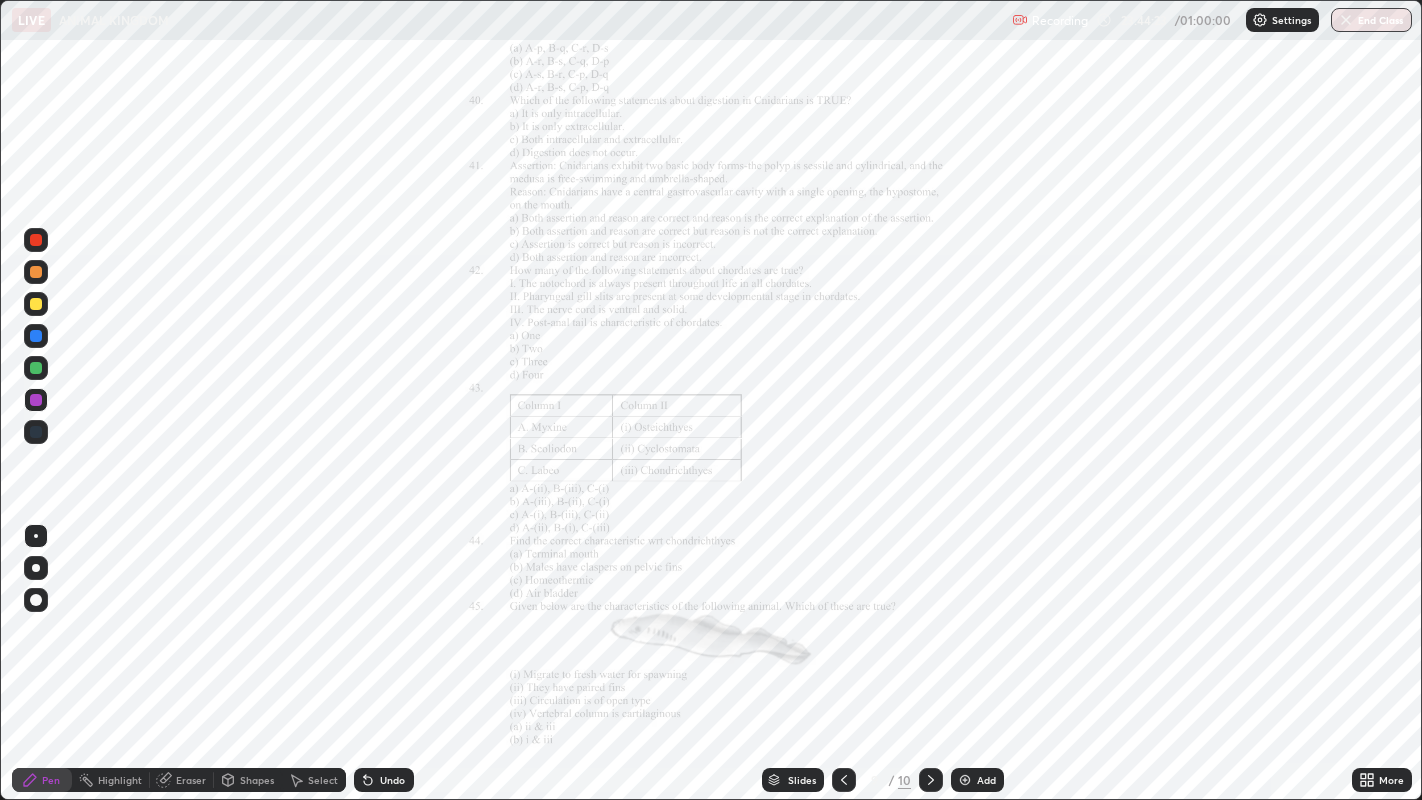 click 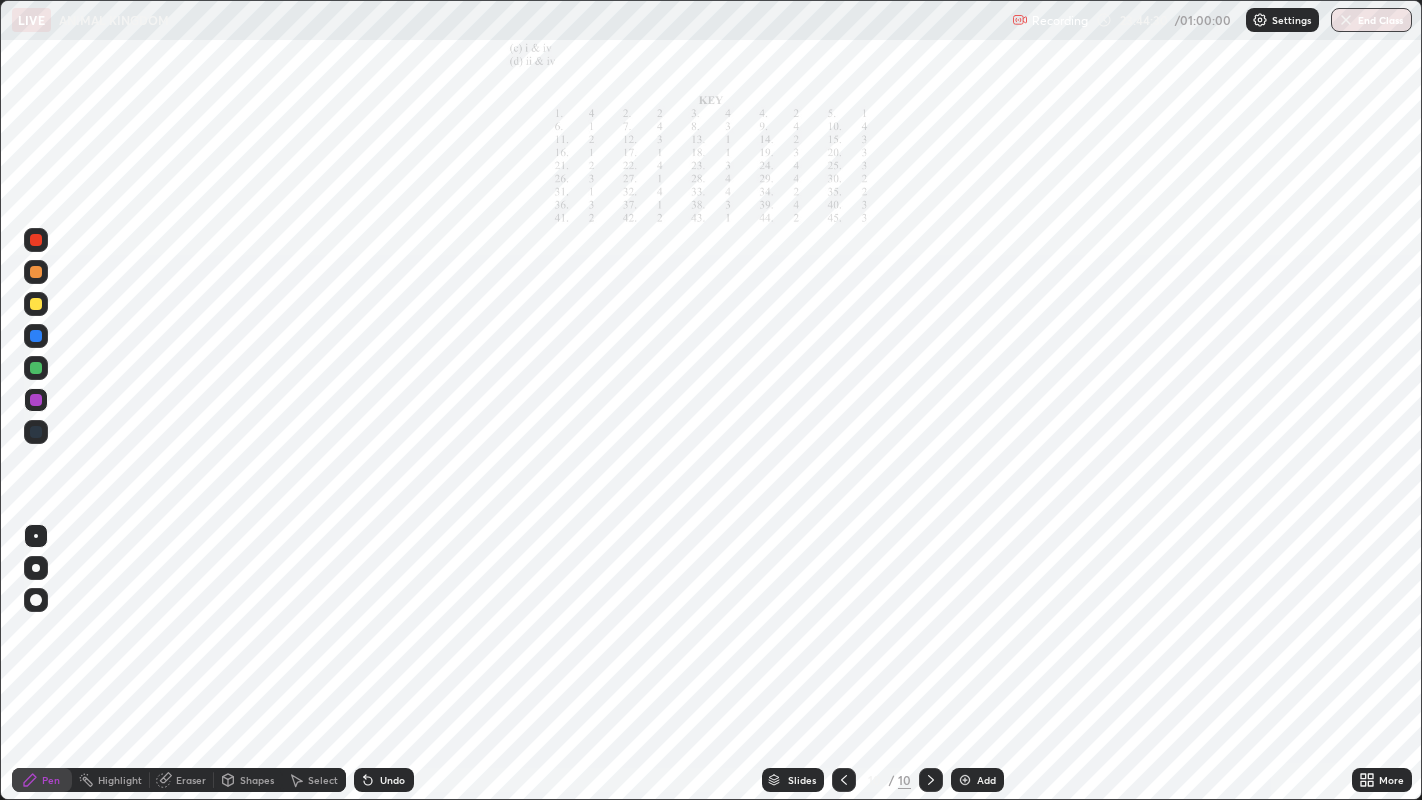 click at bounding box center (844, 780) 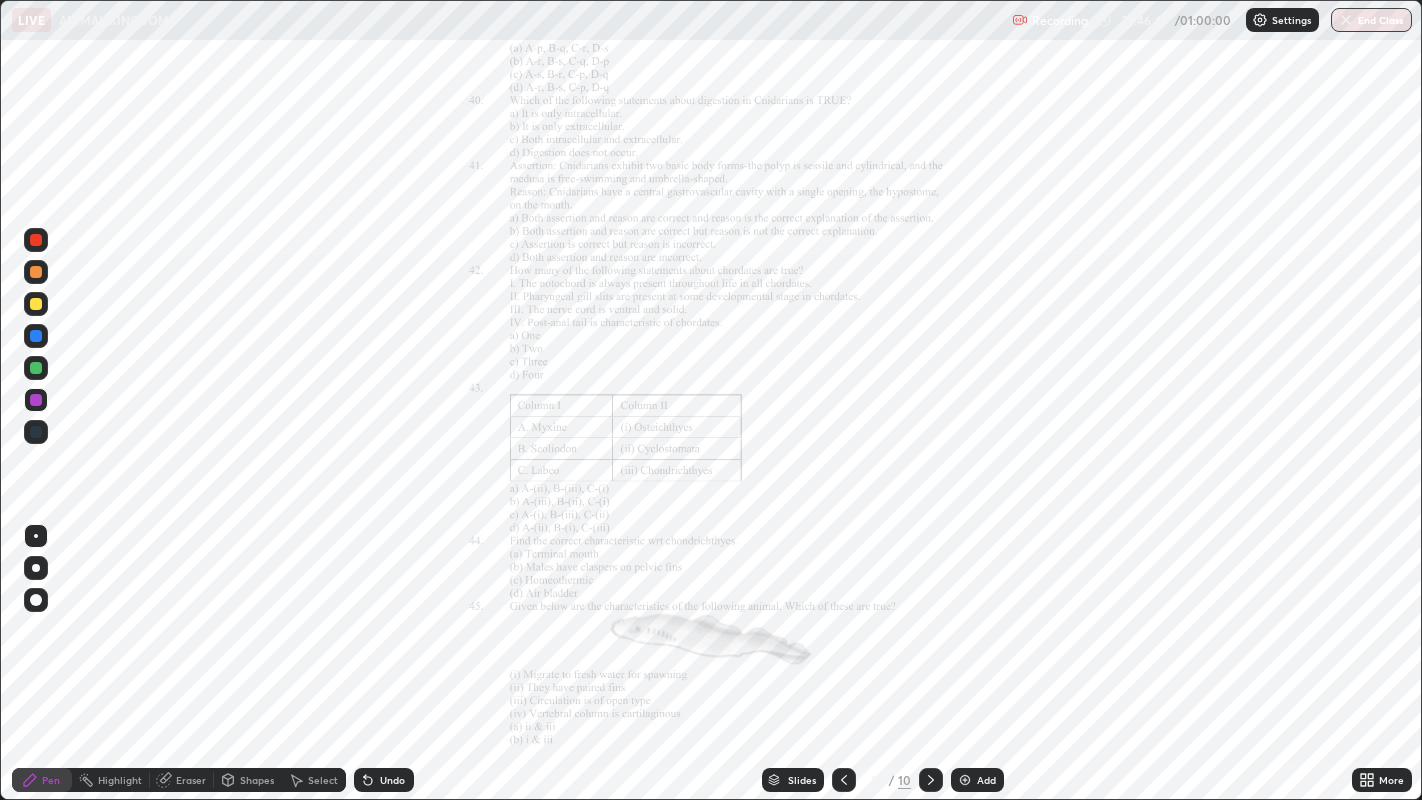 click 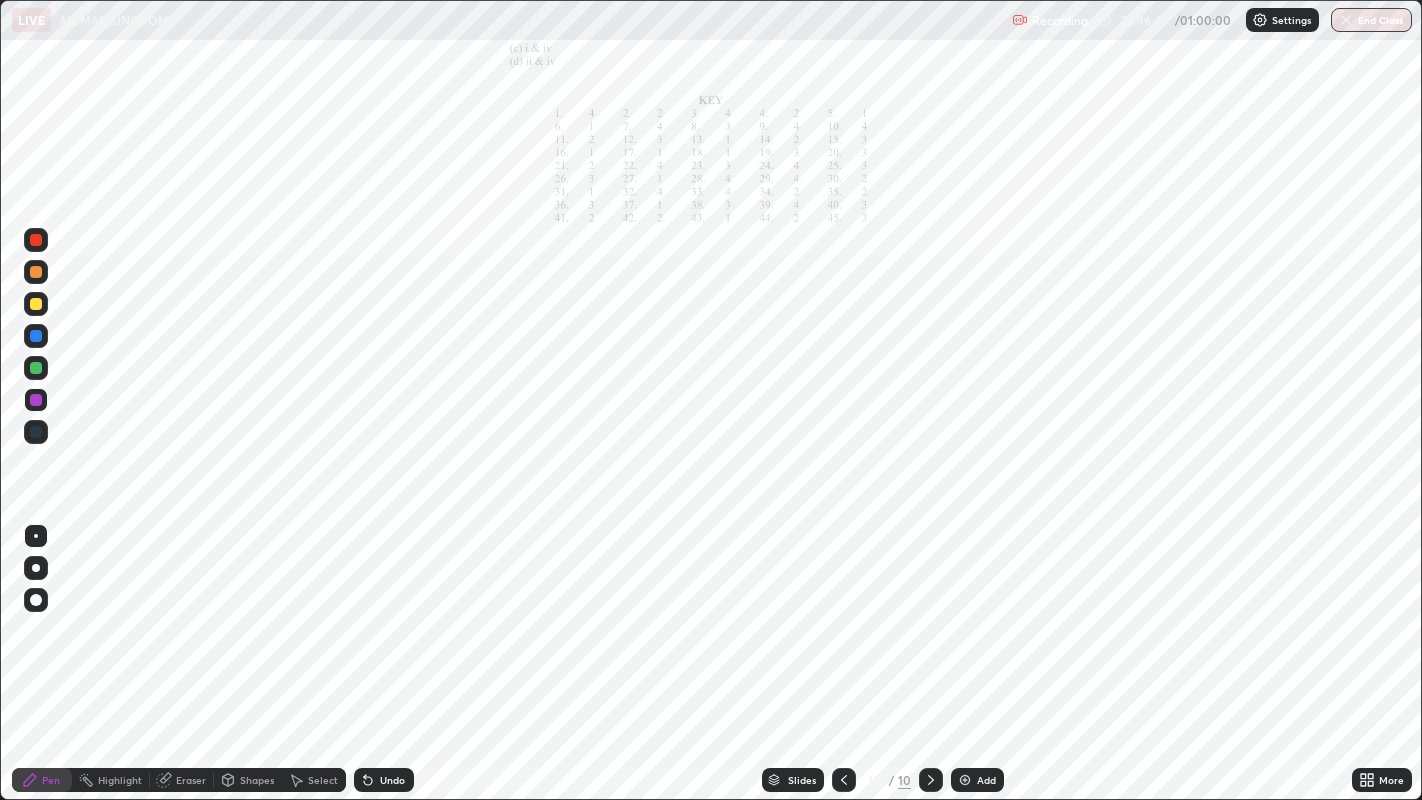 click at bounding box center (965, 780) 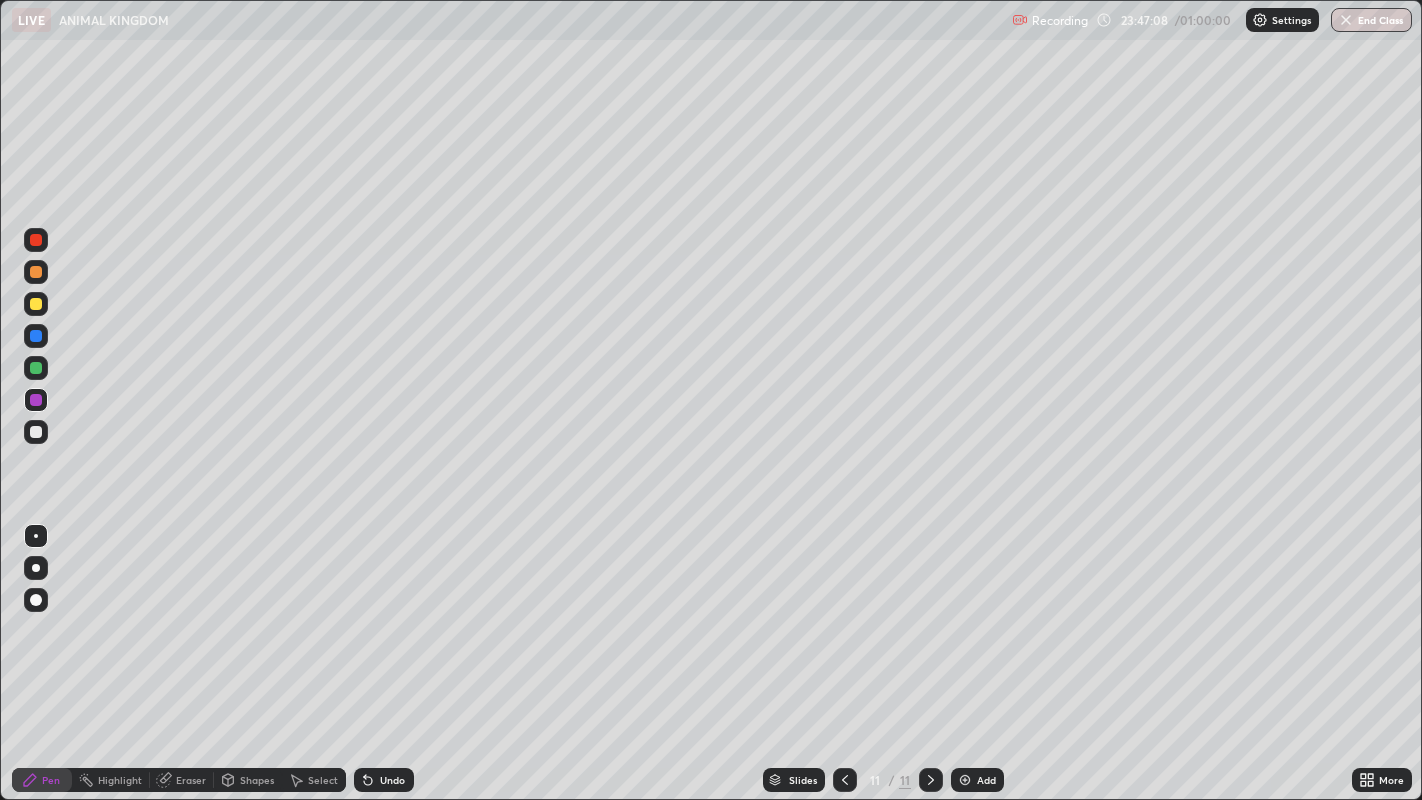 click at bounding box center (36, 568) 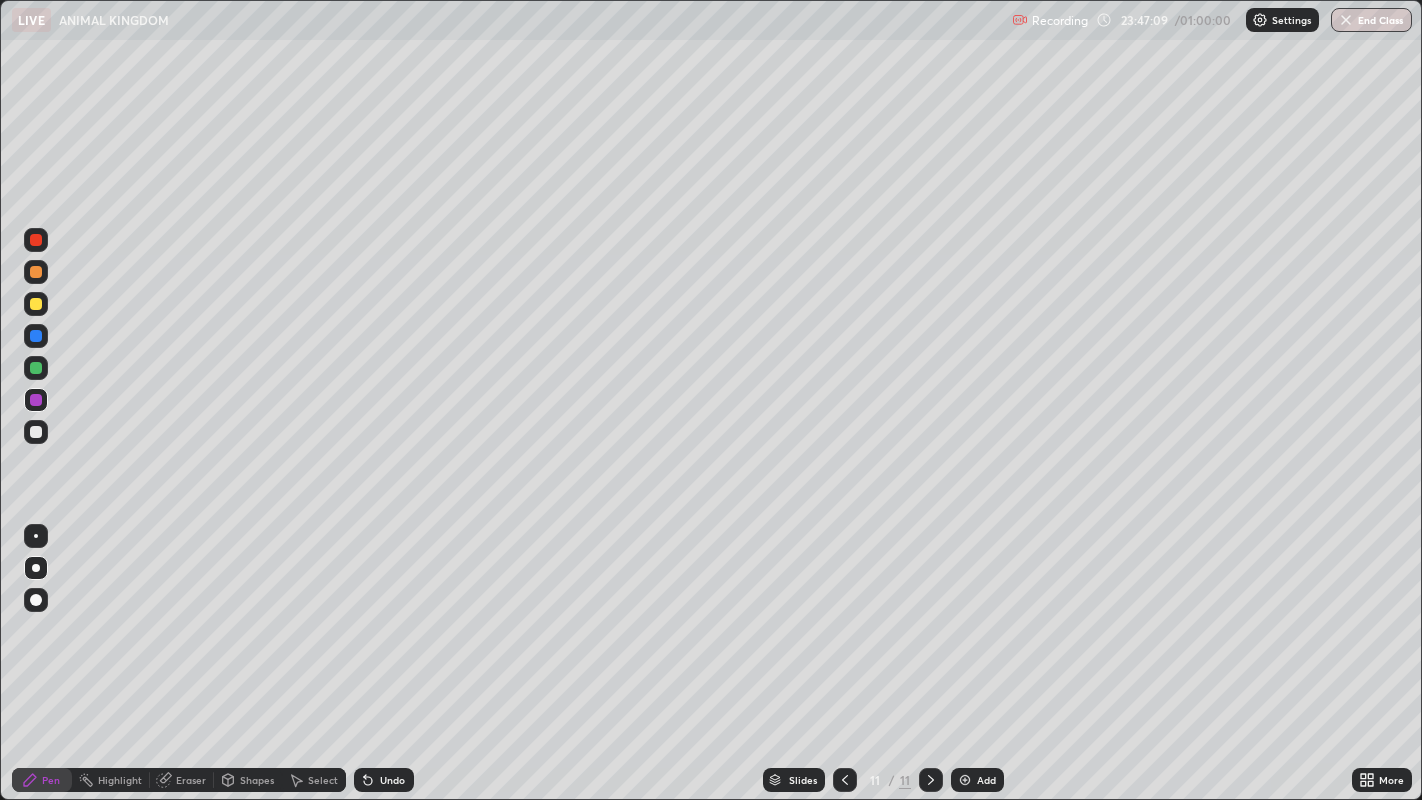click at bounding box center [36, 336] 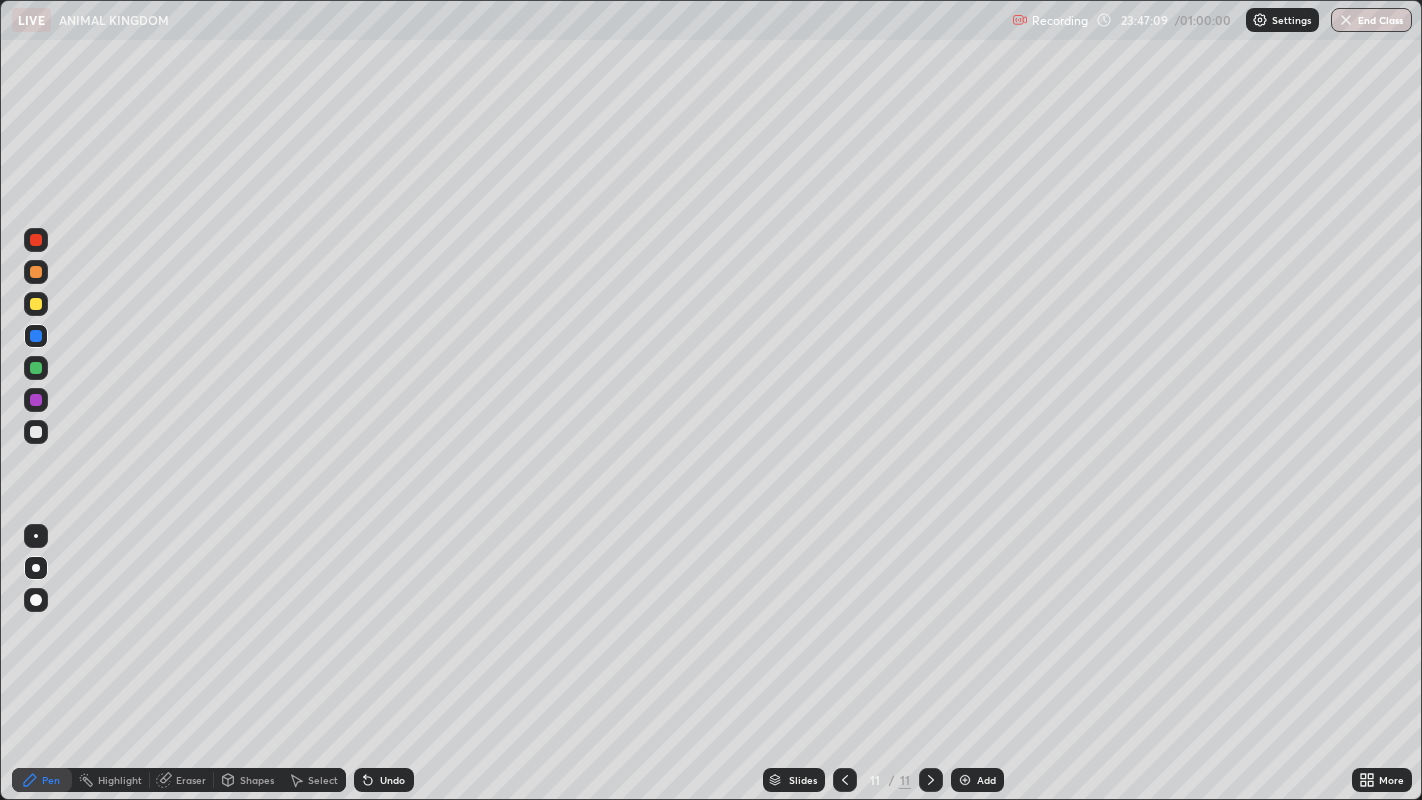 click at bounding box center [36, 304] 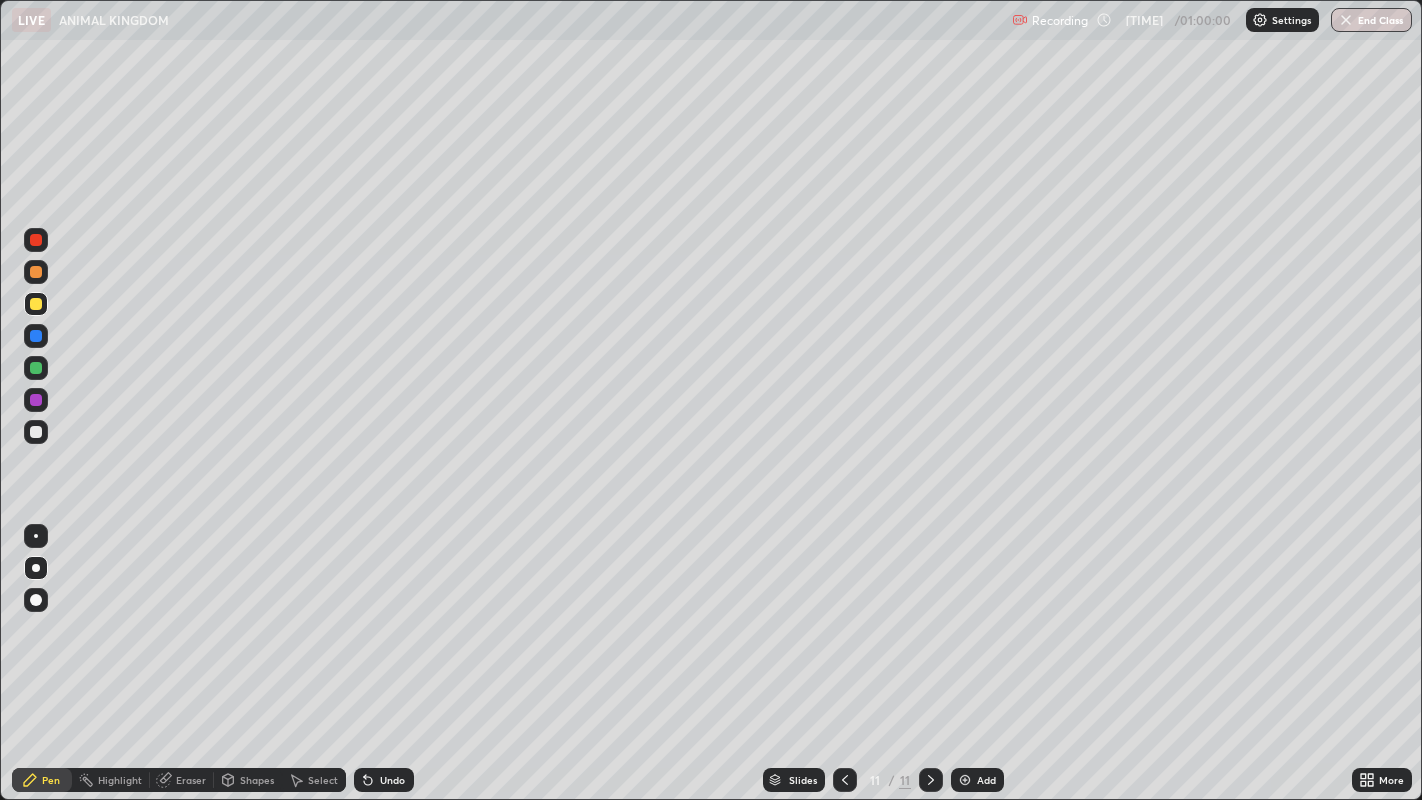 click at bounding box center (36, 240) 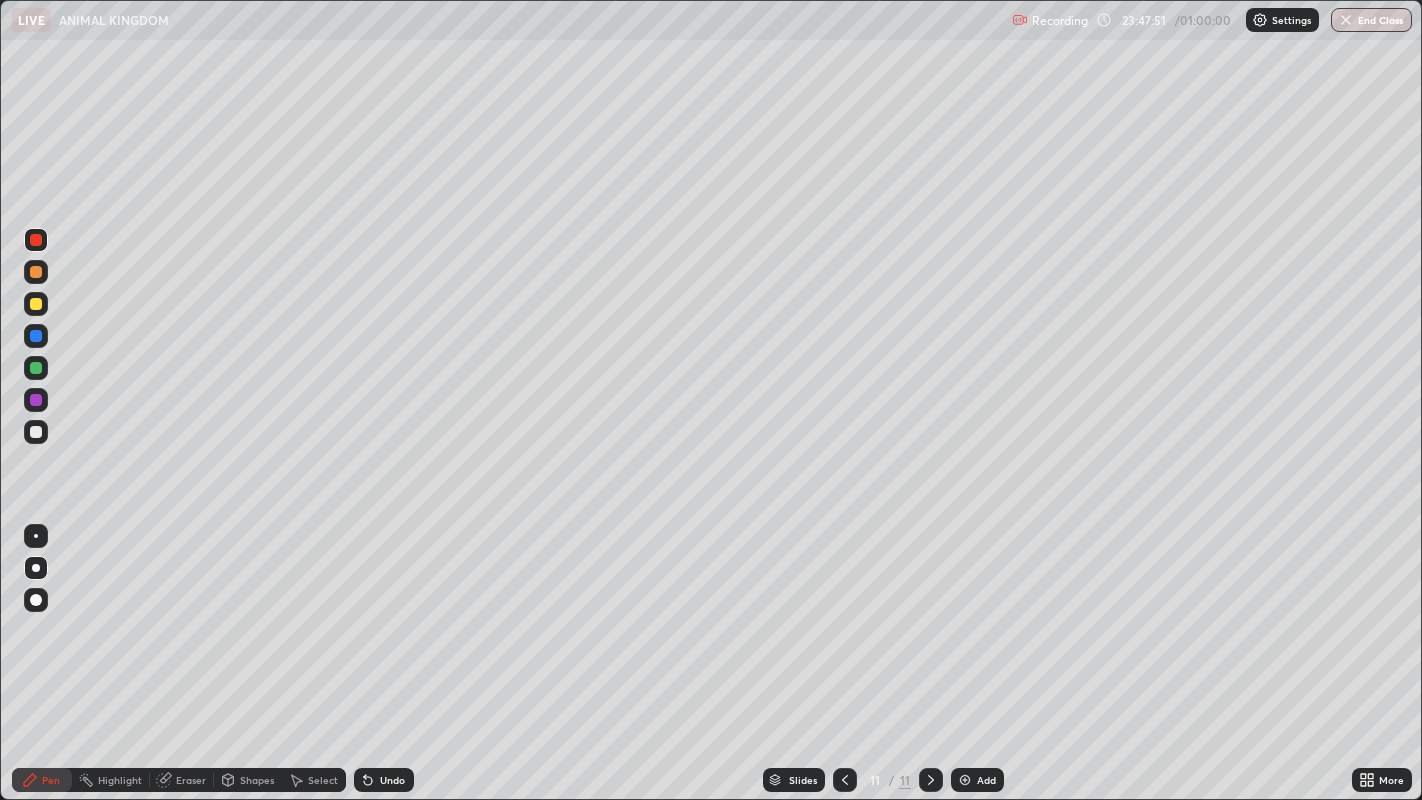 click at bounding box center (36, 432) 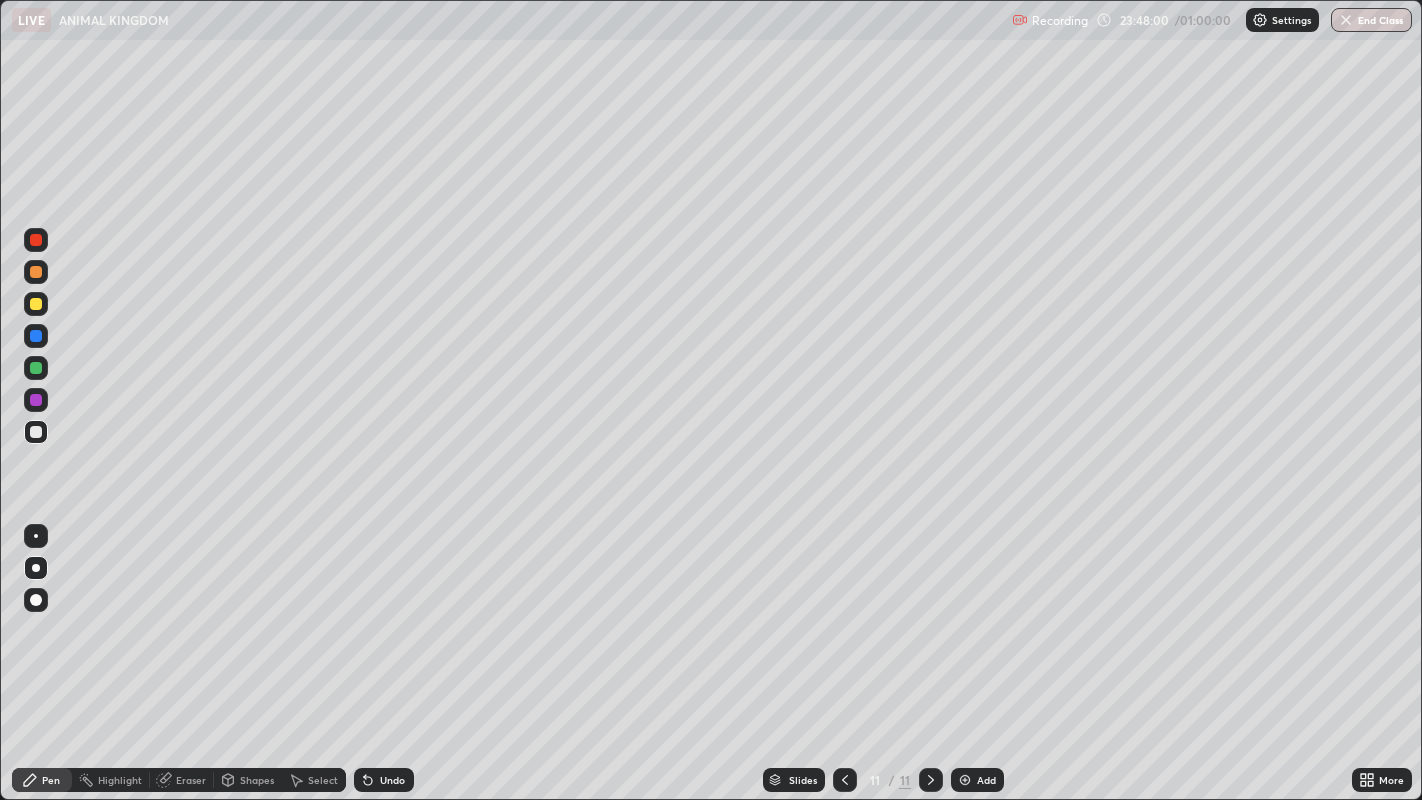 click at bounding box center [36, 368] 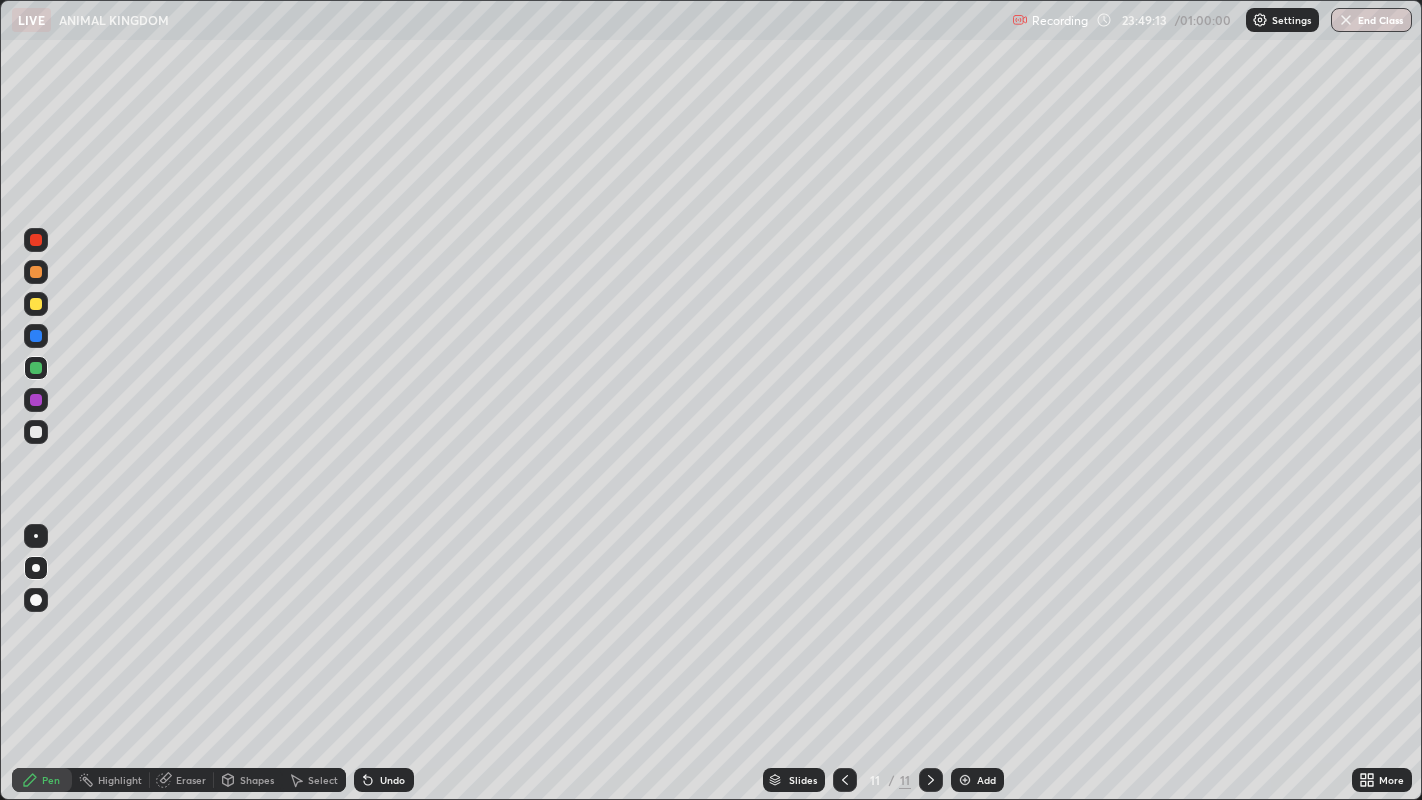 click at bounding box center [36, 432] 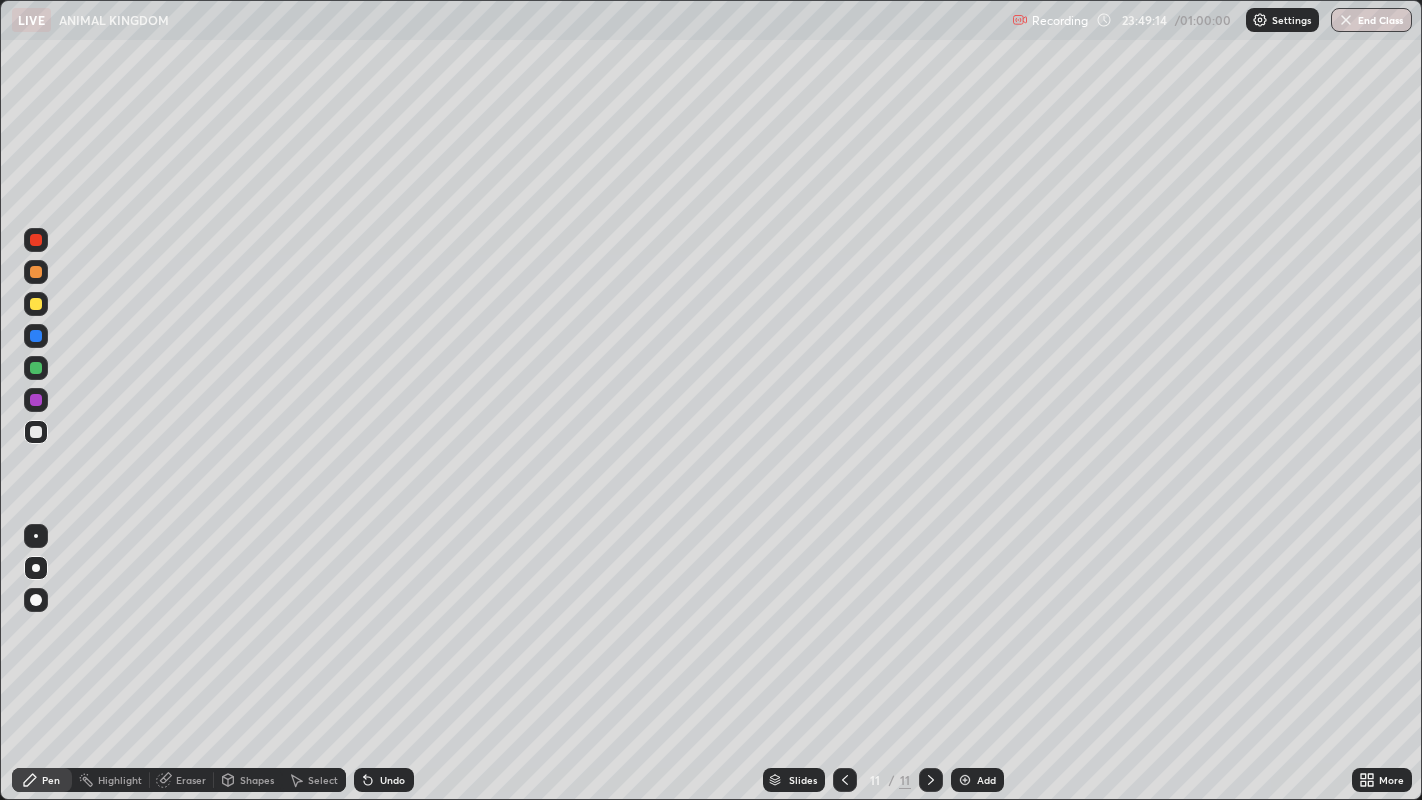 click at bounding box center [36, 536] 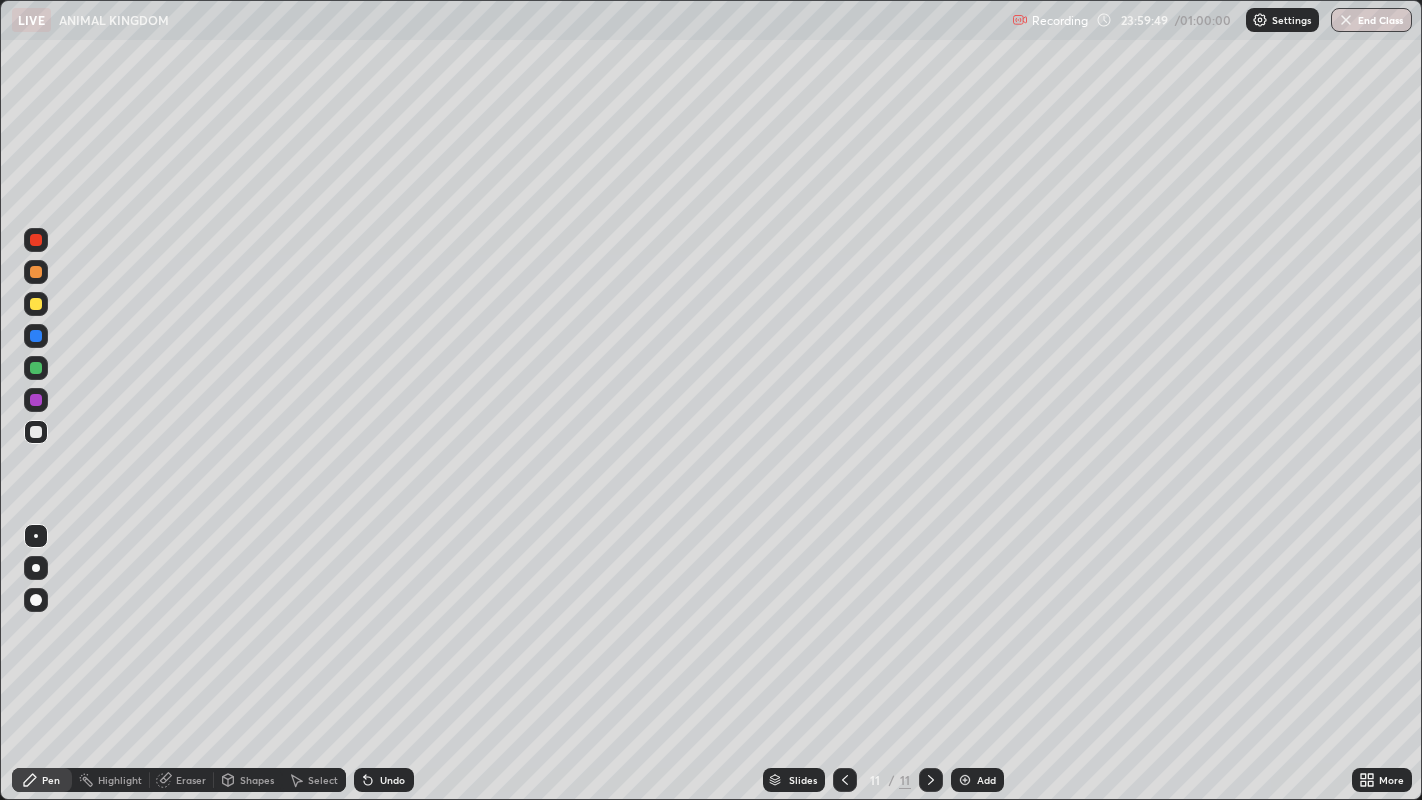 click on "More" at bounding box center (1391, 780) 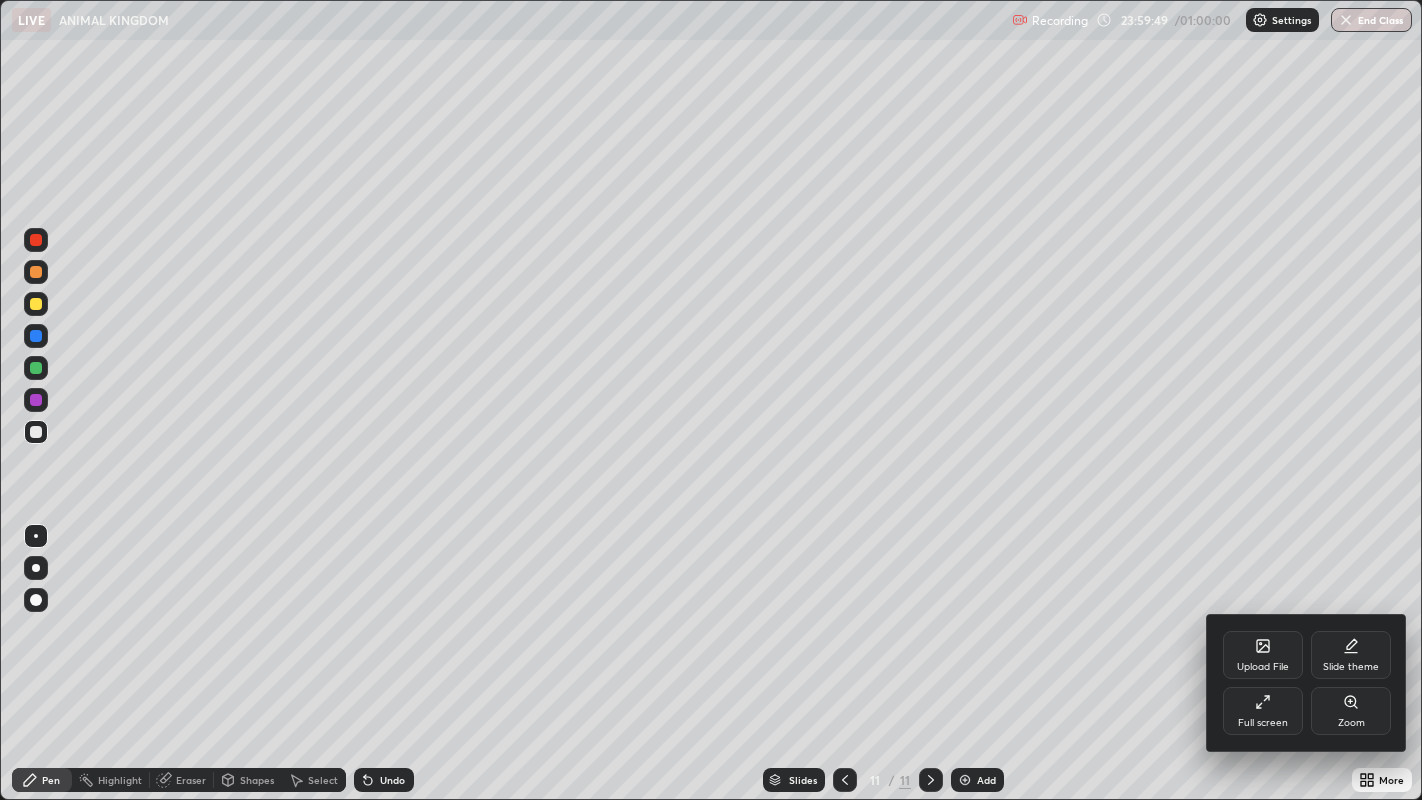 click on "Full screen" at bounding box center [1263, 711] 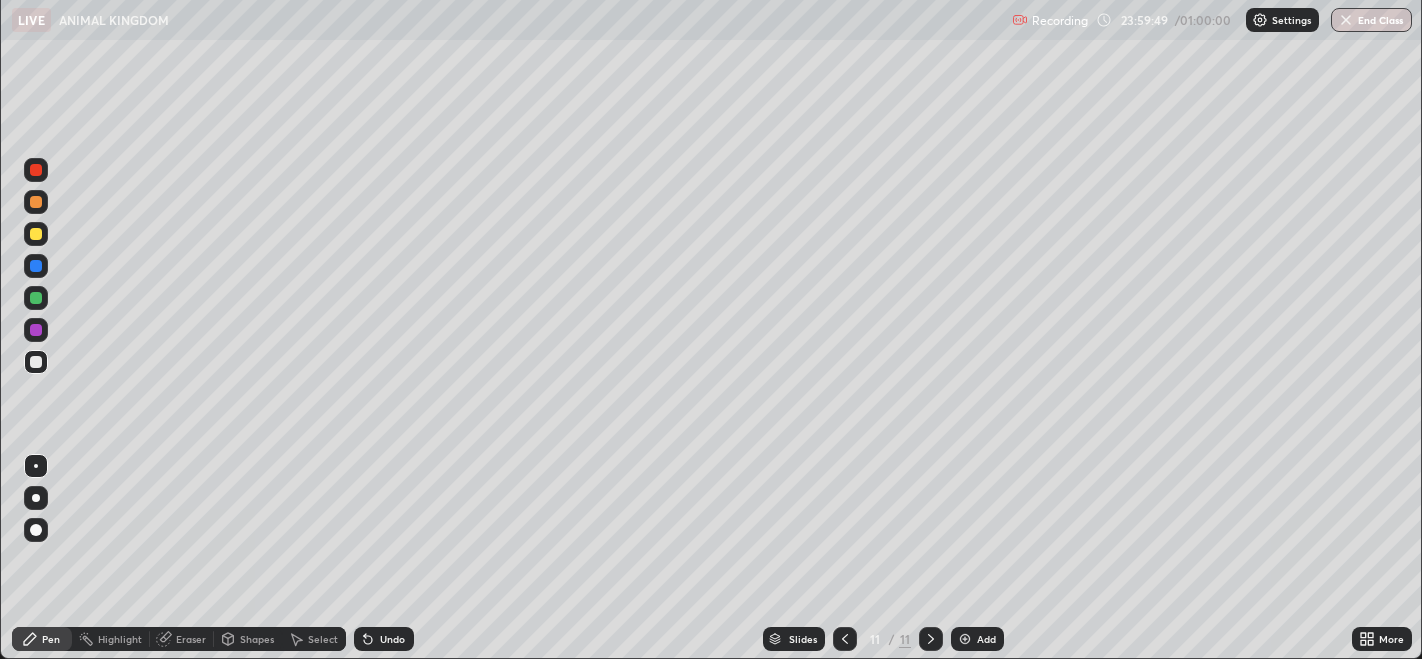 scroll, scrollTop: 658, scrollLeft: 1422, axis: both 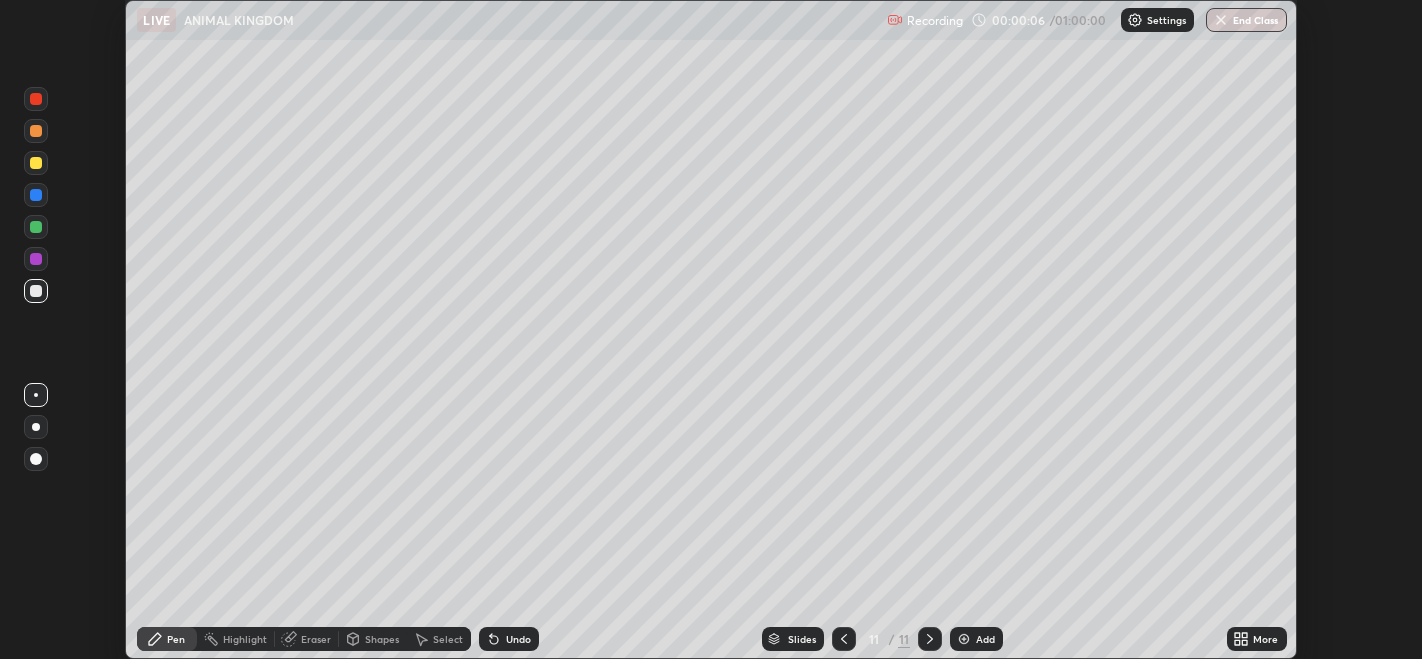 click on "More" at bounding box center [1265, 639] 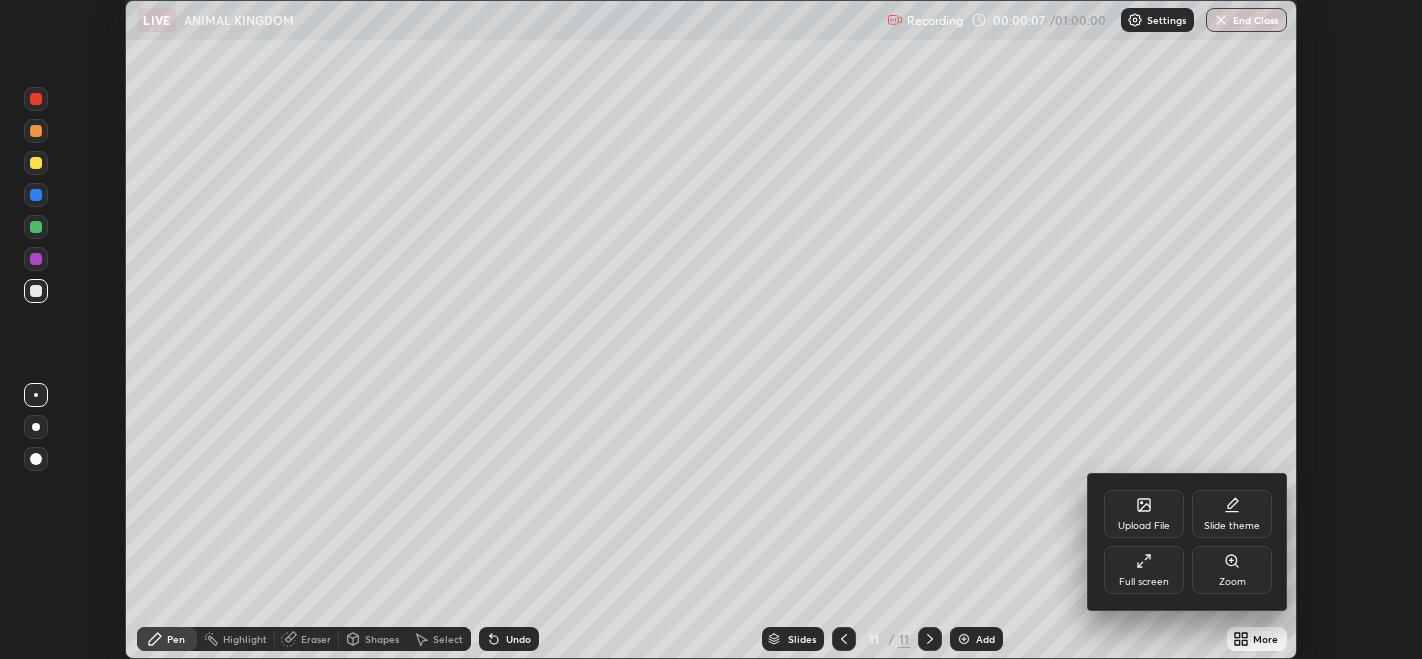 click 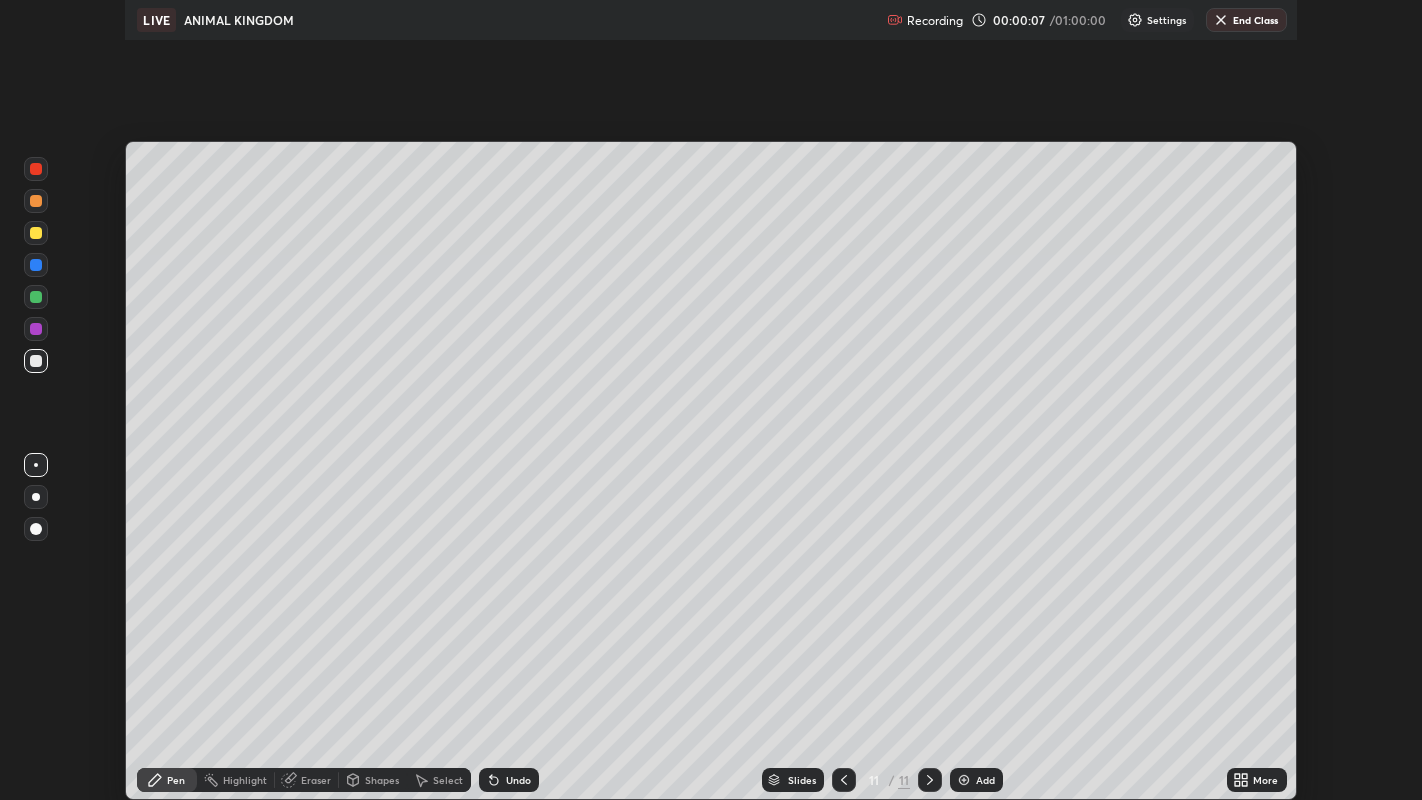 scroll, scrollTop: 99200, scrollLeft: 98577, axis: both 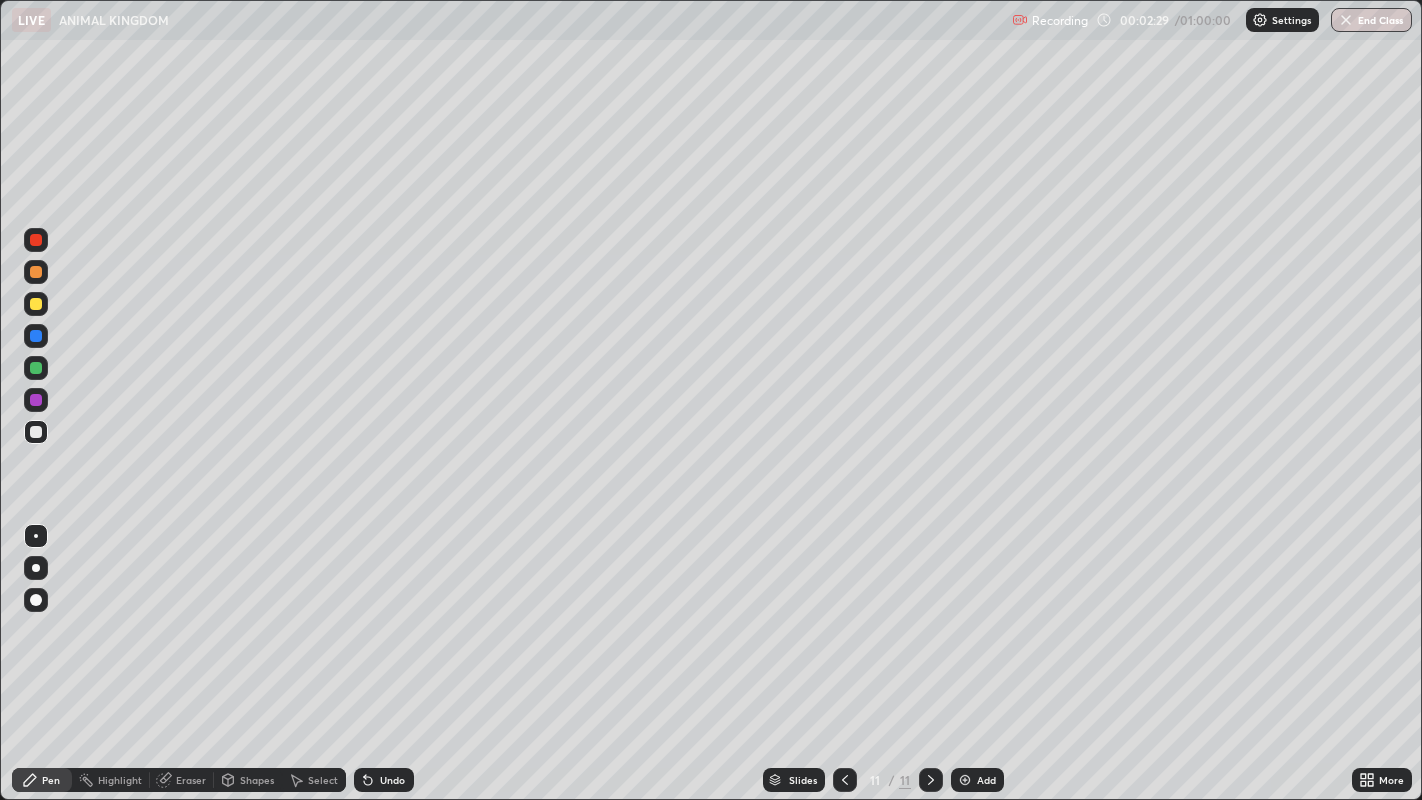click on "More" at bounding box center (1382, 780) 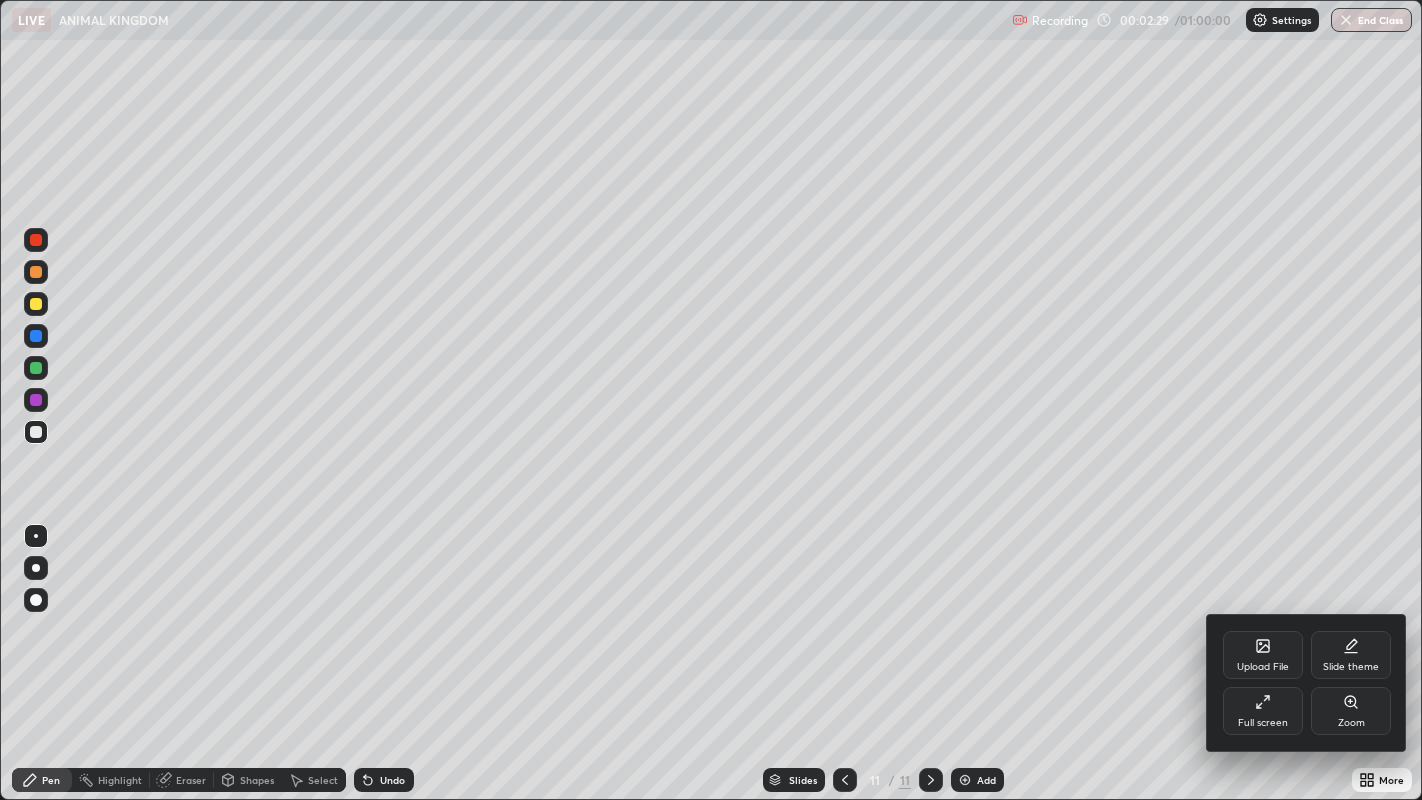 click on "Full screen" at bounding box center (1263, 723) 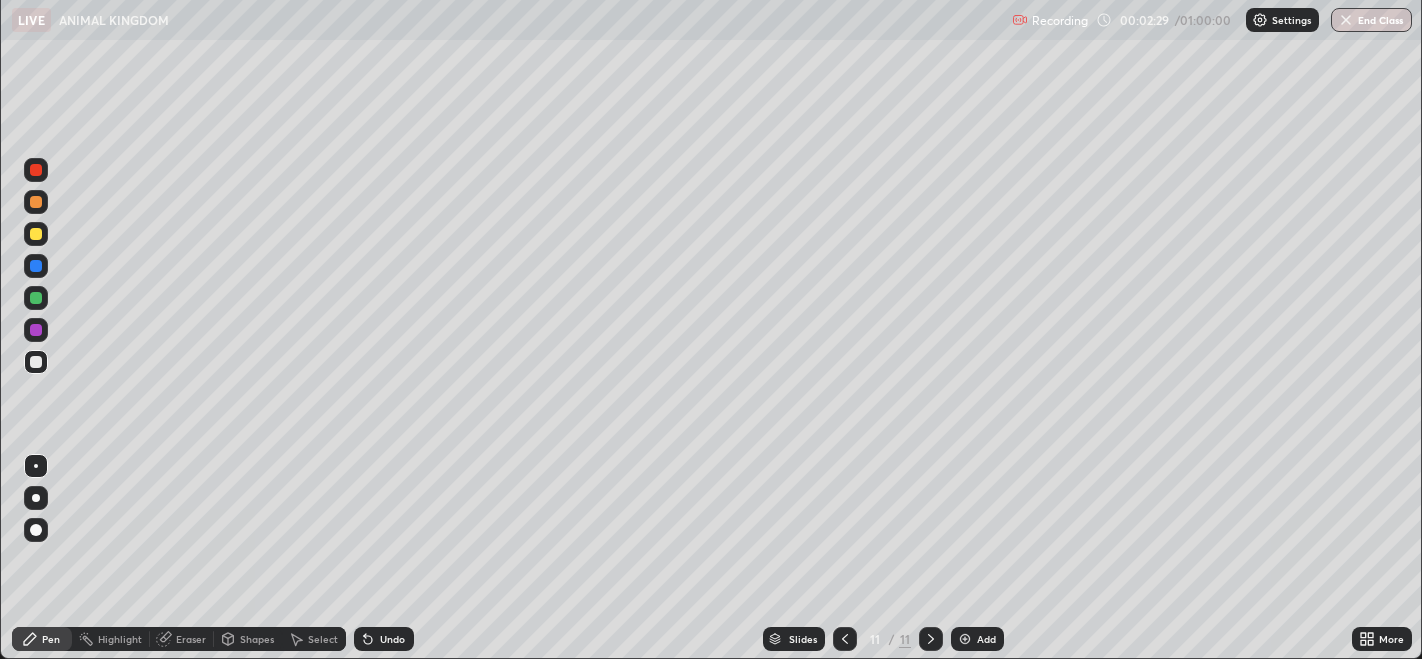 scroll, scrollTop: 658, scrollLeft: 1422, axis: both 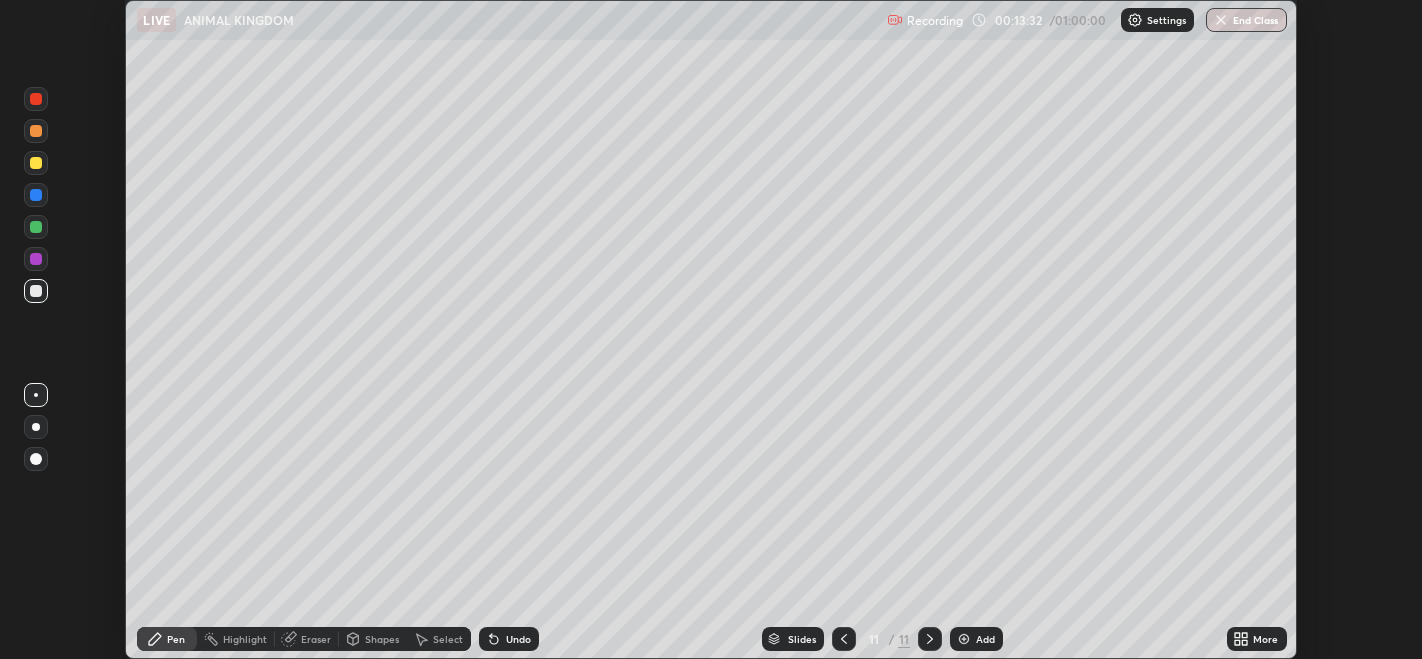 click on "End Class" at bounding box center (1246, 20) 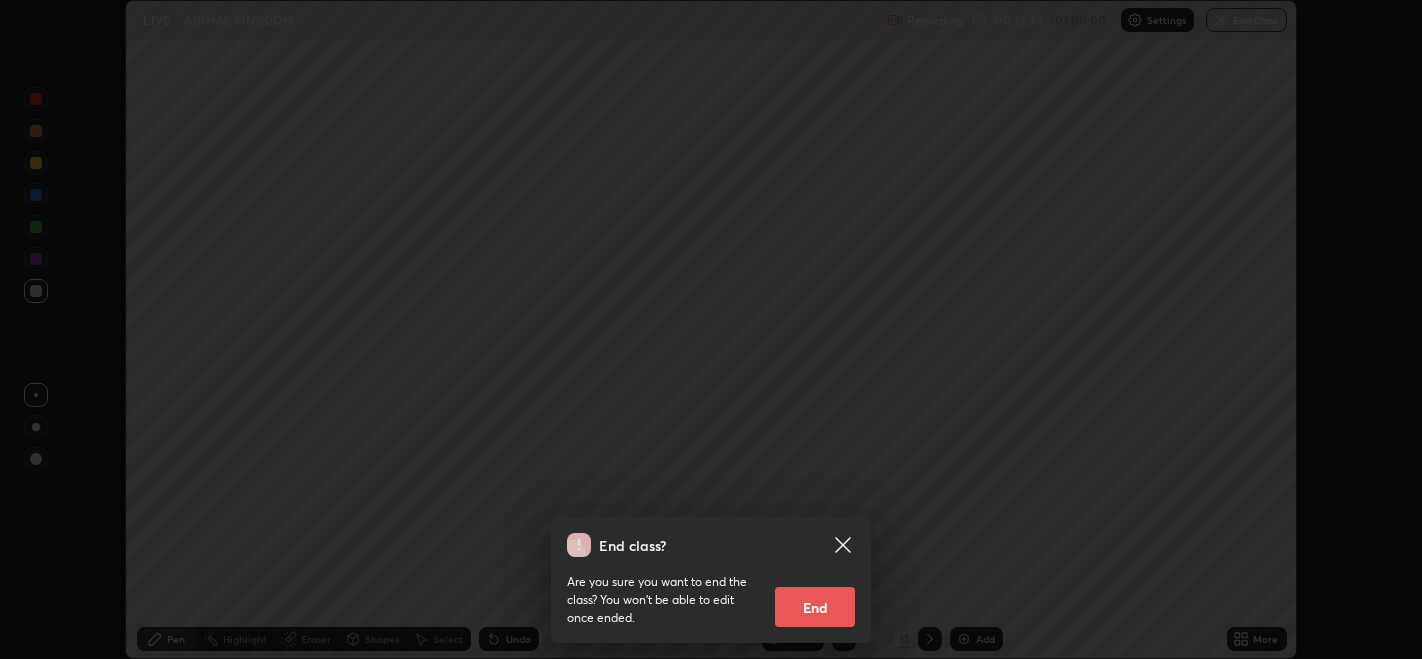 click on "End" at bounding box center [815, 607] 